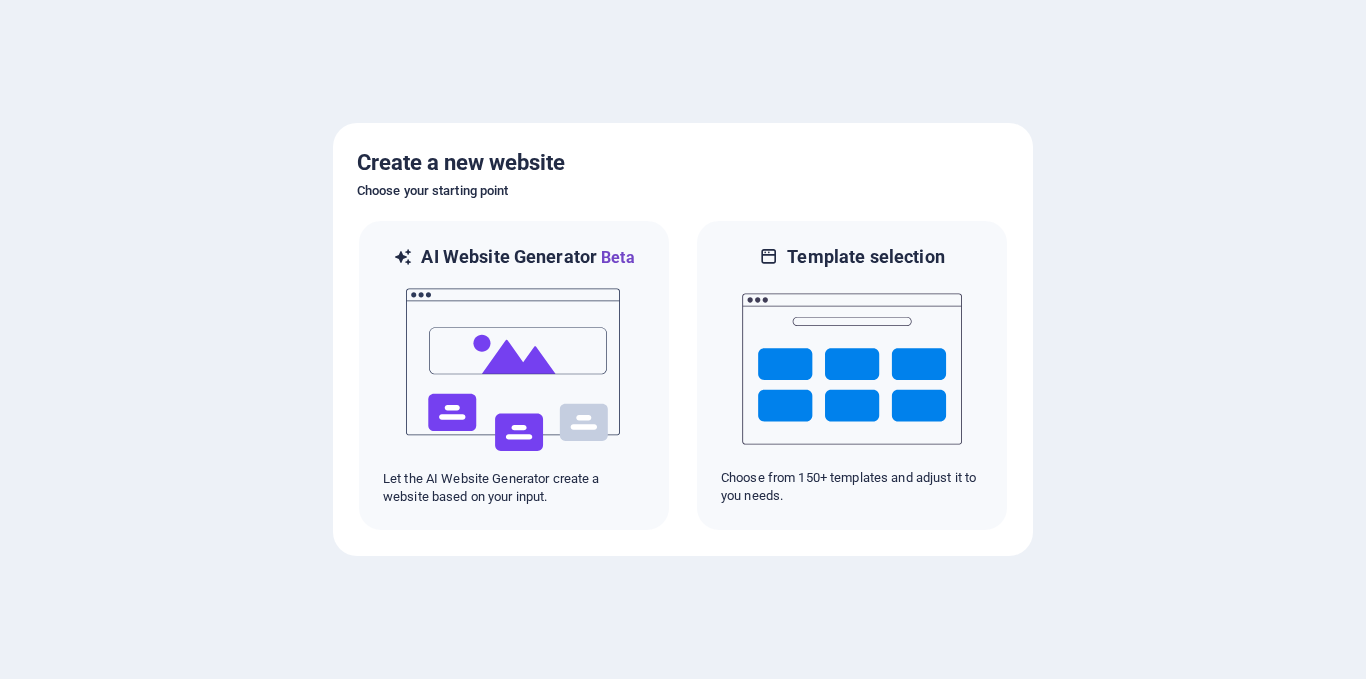 scroll, scrollTop: 0, scrollLeft: 0, axis: both 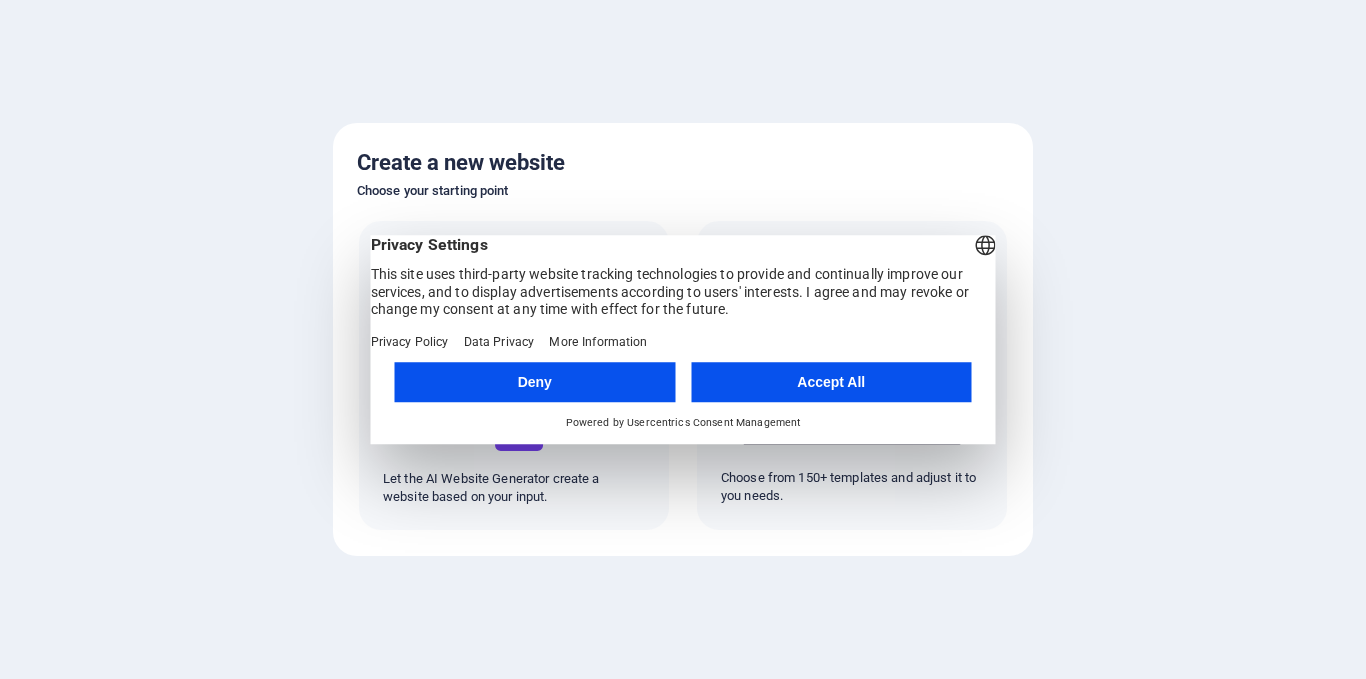 drag, startPoint x: 824, startPoint y: 409, endPoint x: 841, endPoint y: 402, distance: 18.384777 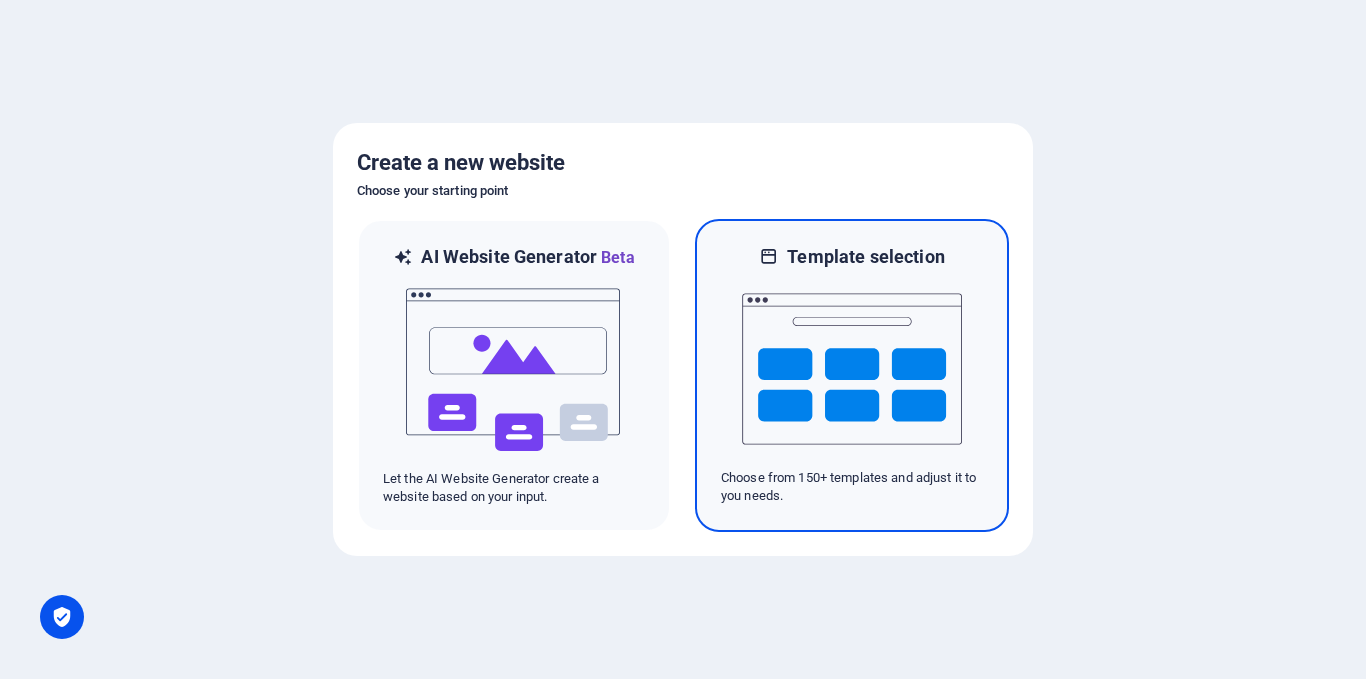 click at bounding box center [852, 369] 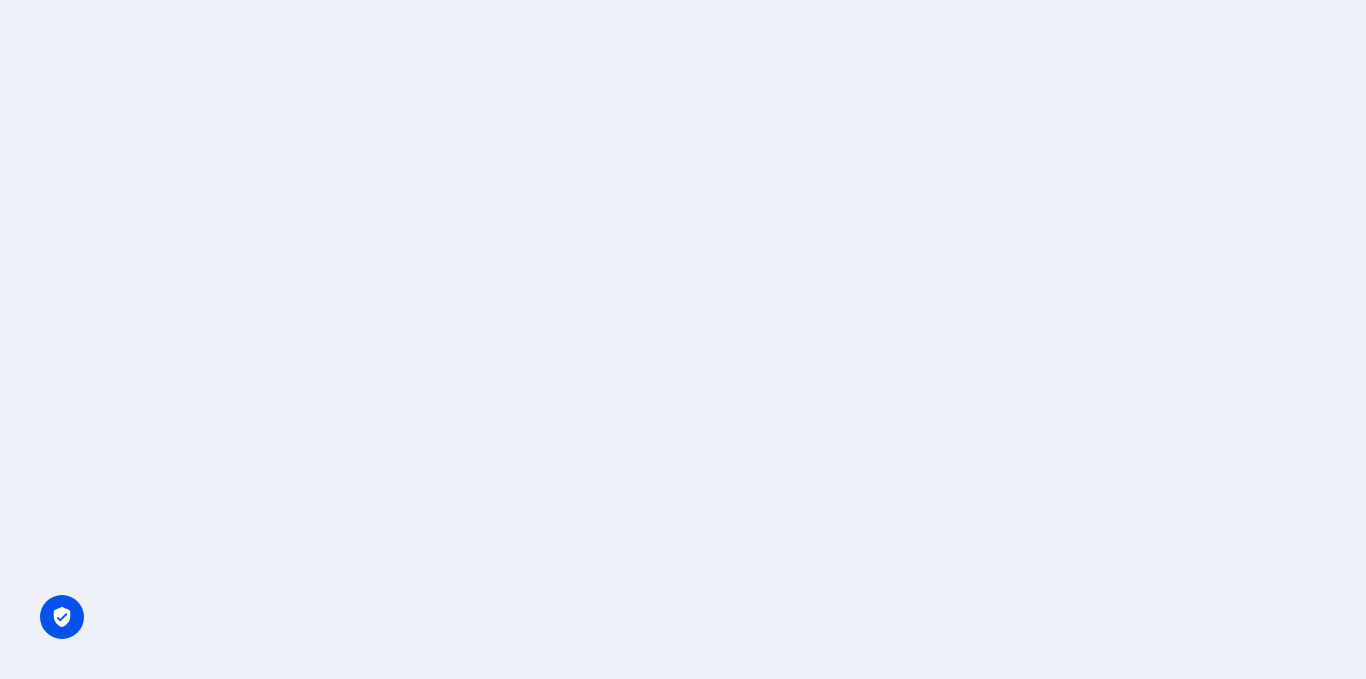 scroll, scrollTop: 0, scrollLeft: 0, axis: both 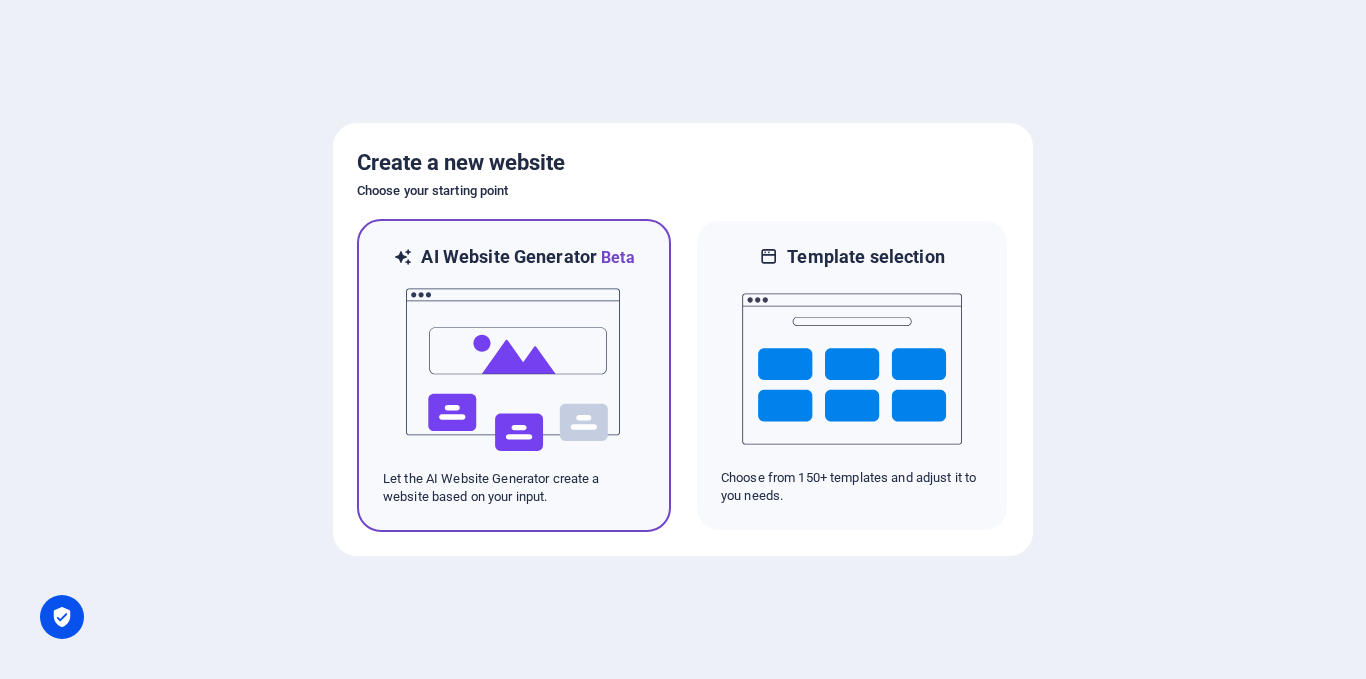 click at bounding box center [514, 370] 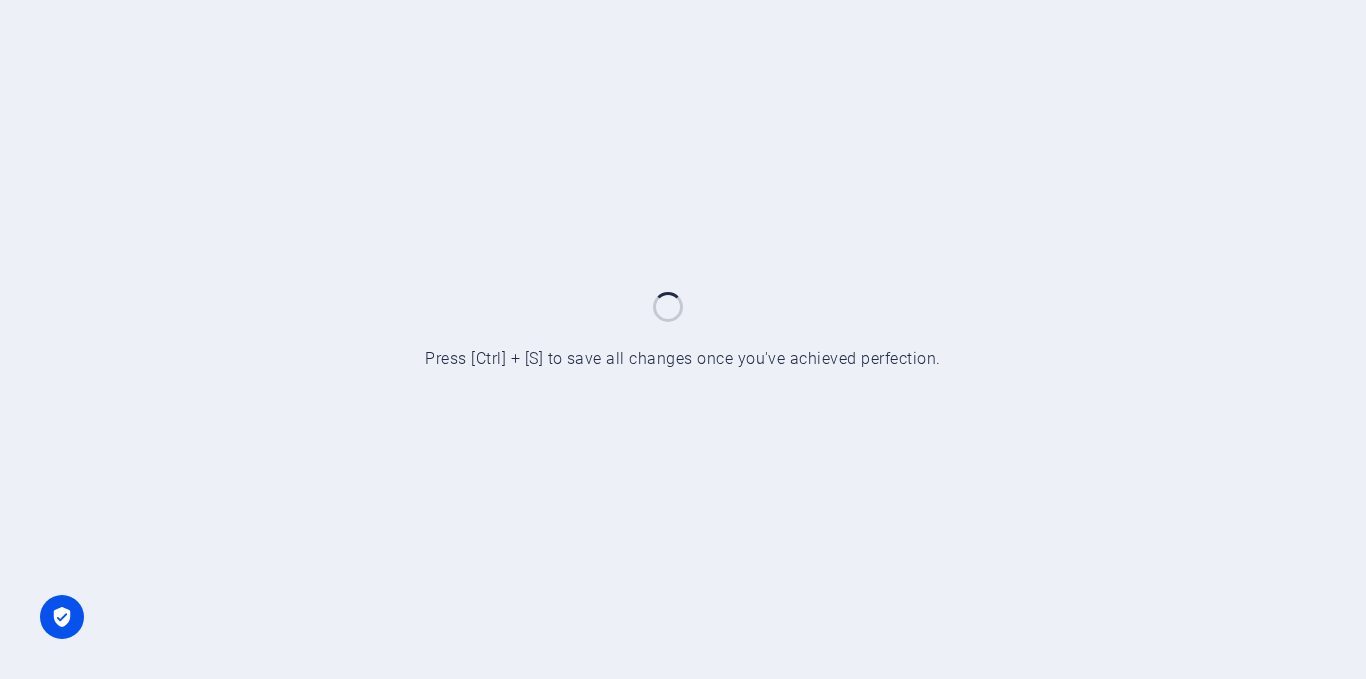 scroll, scrollTop: 0, scrollLeft: 0, axis: both 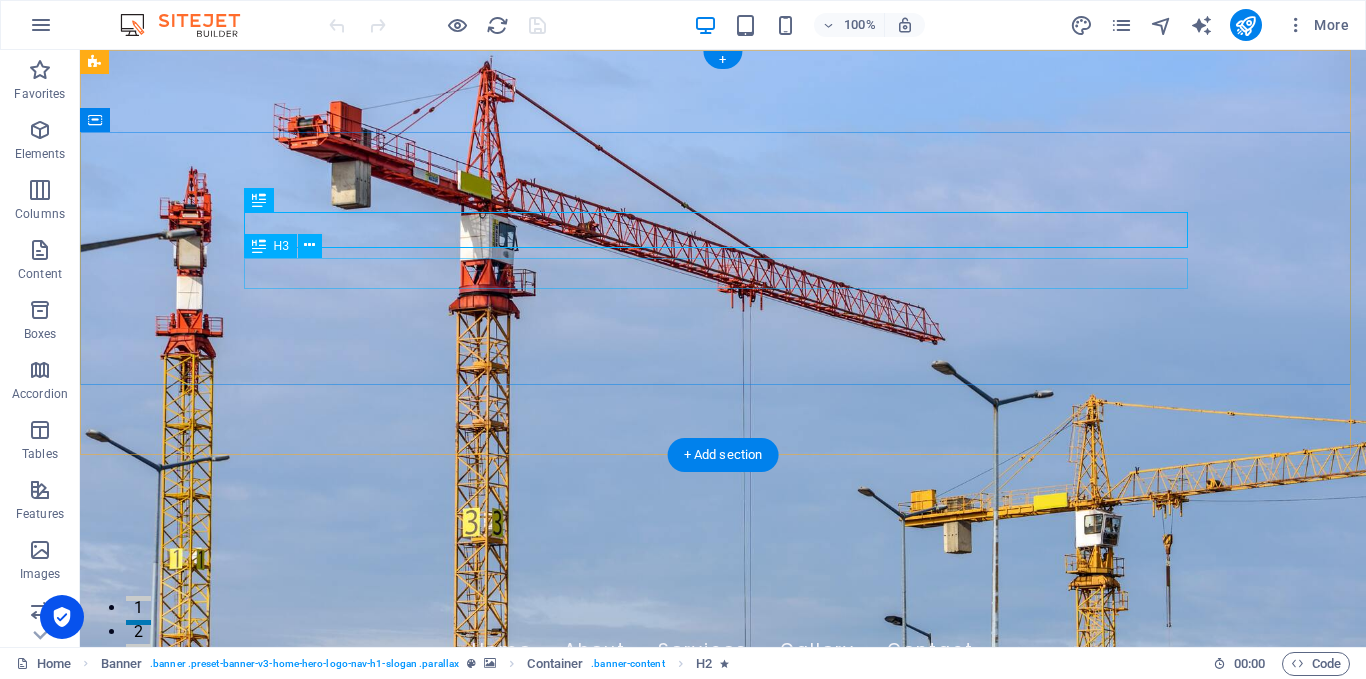 click on "Building Your Dreams into Reality" at bounding box center (723, 832) 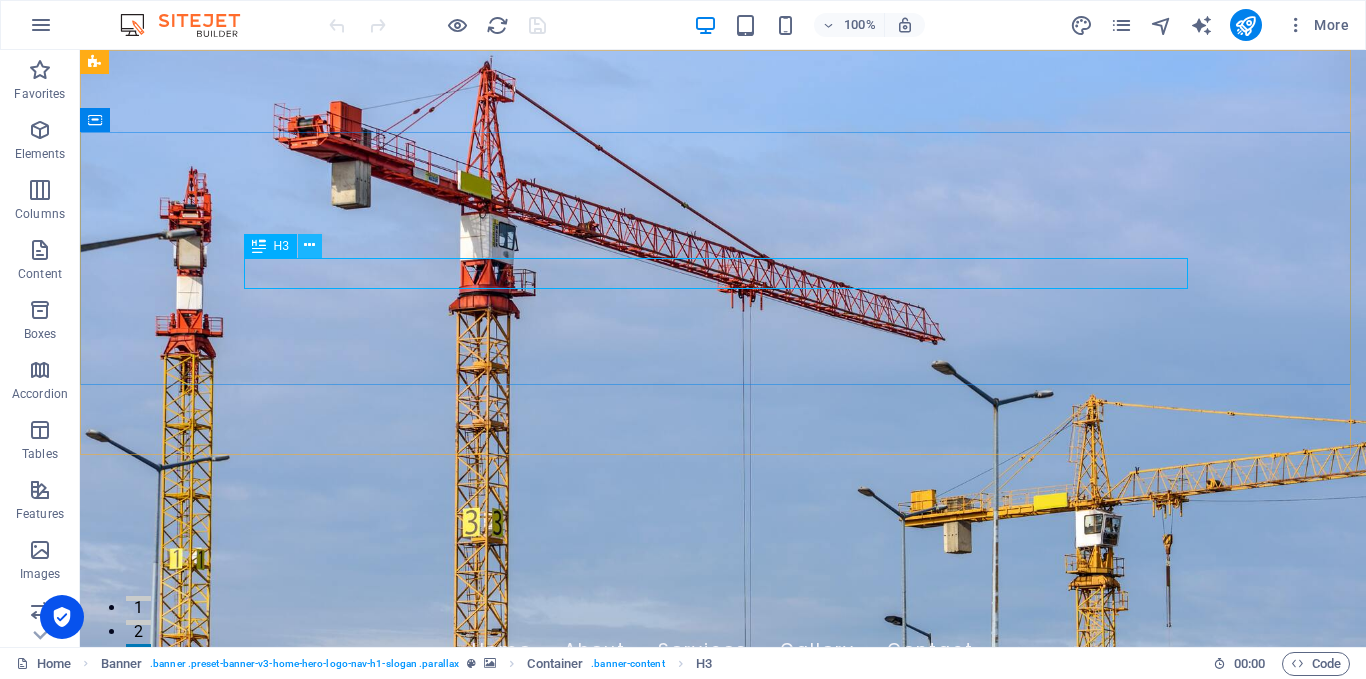 click at bounding box center (309, 245) 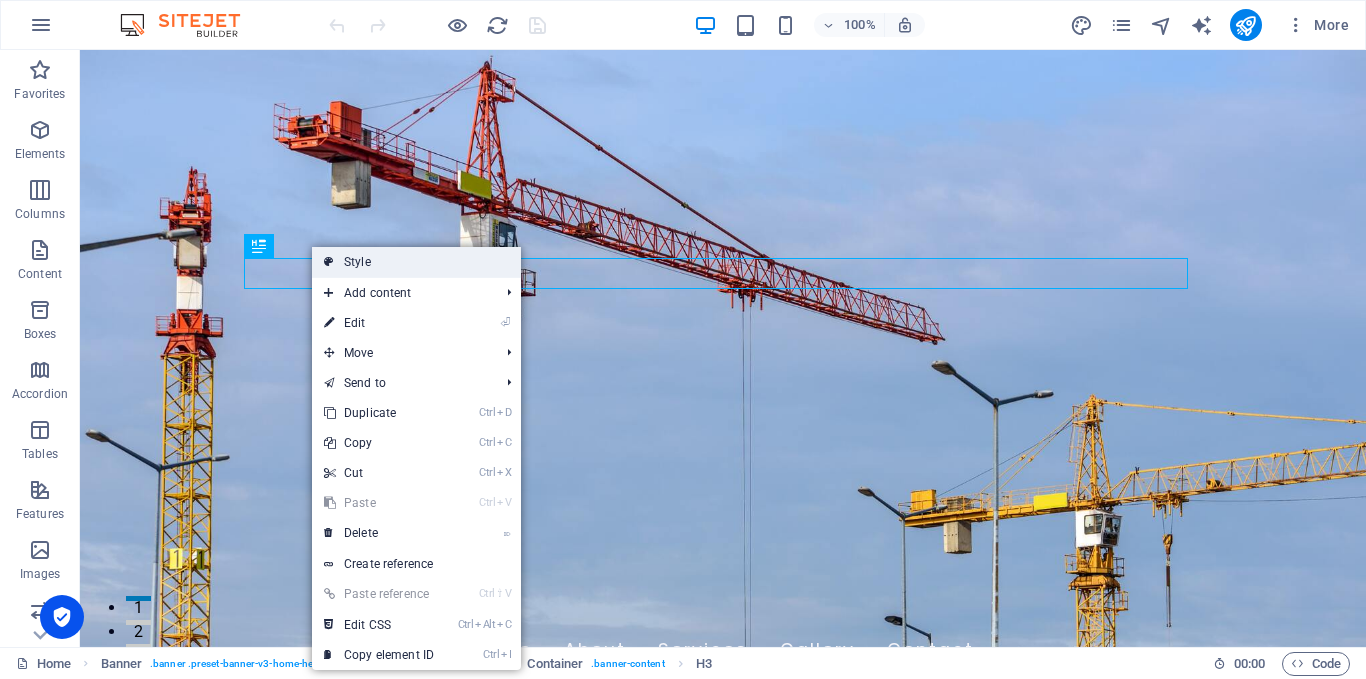 click on "Style" at bounding box center (416, 262) 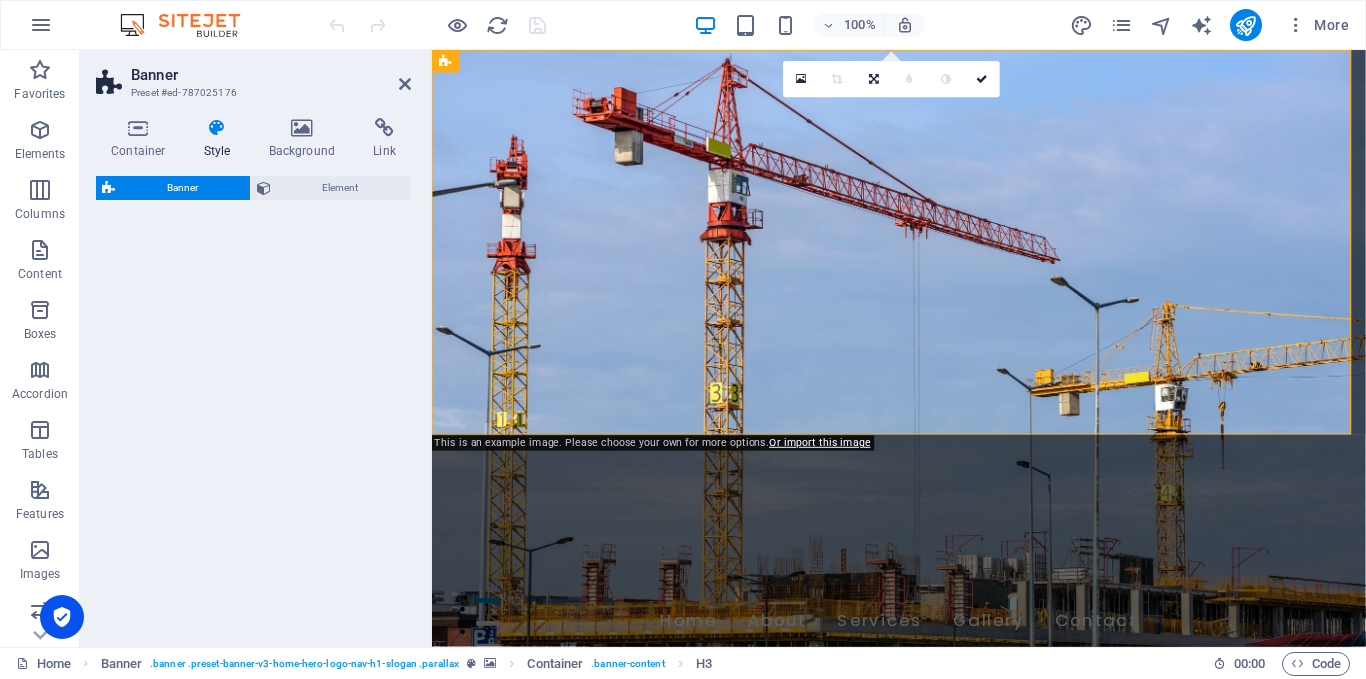 select on "preset-banner-v3-home-hero-logo-nav-h1-slogan" 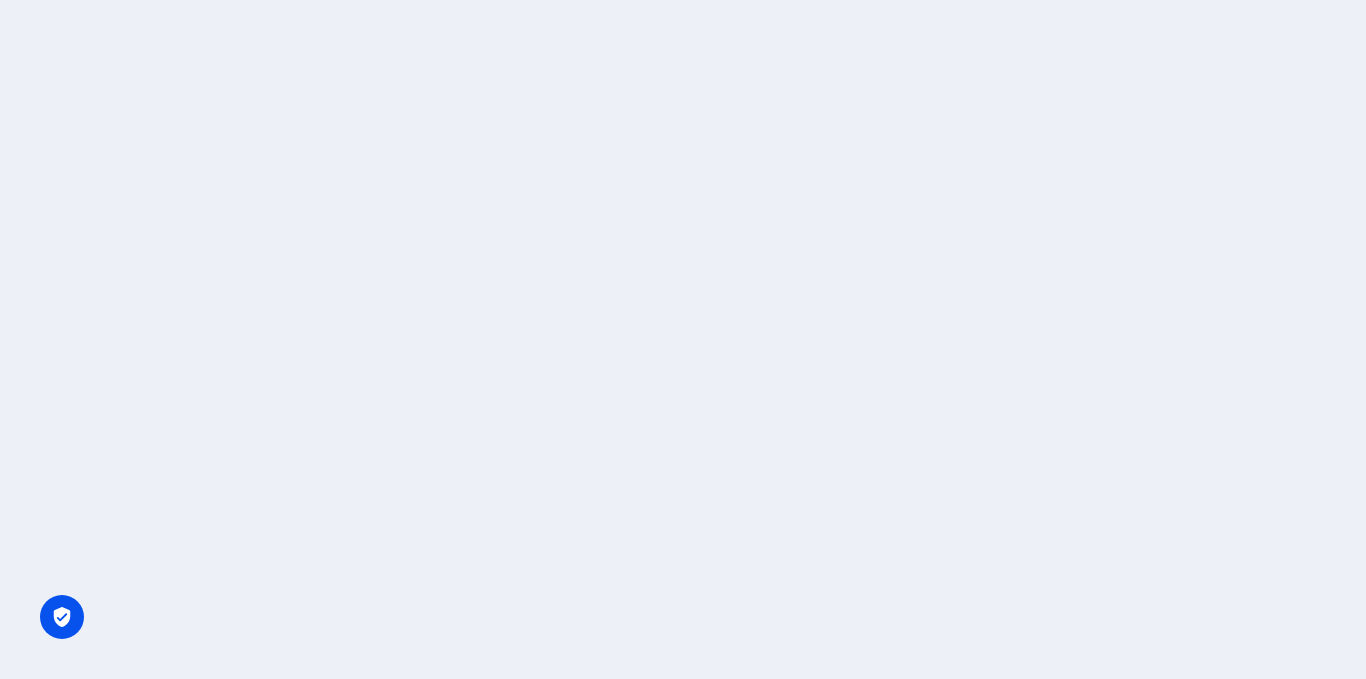 scroll, scrollTop: 0, scrollLeft: 0, axis: both 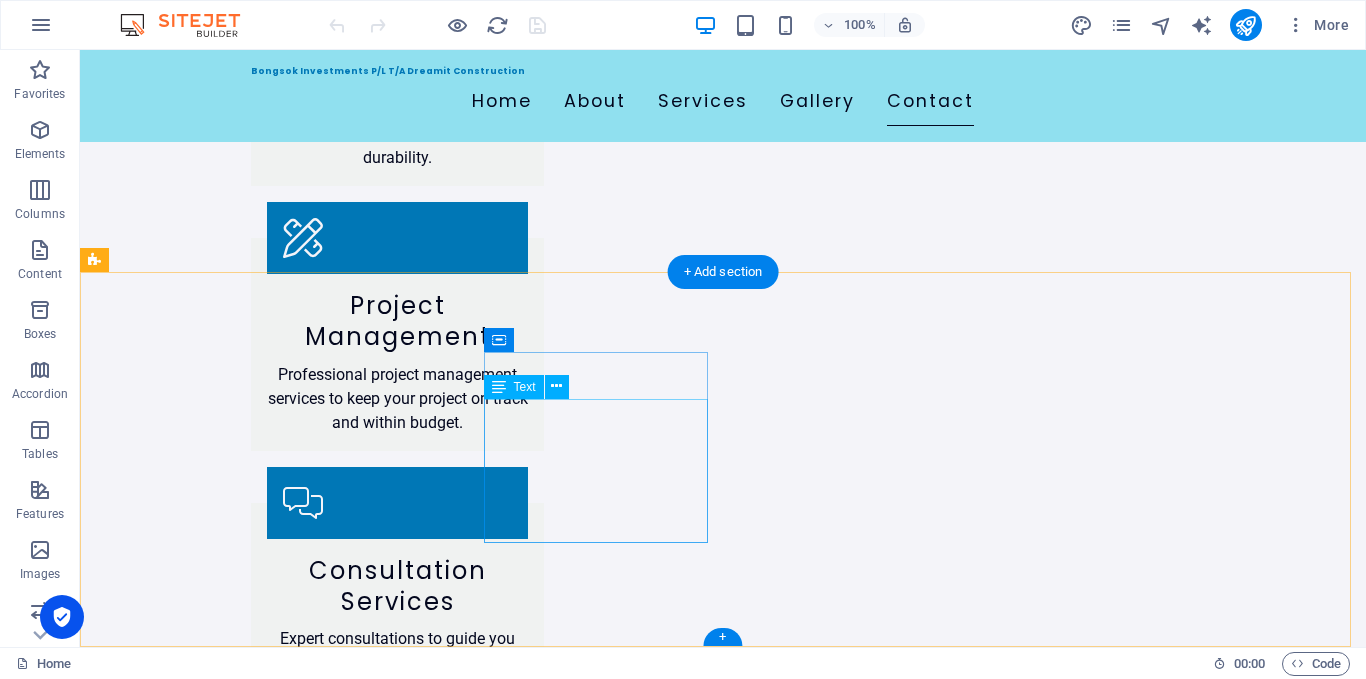 click on "[STREET_ADDRESS] Phone:  [PHONE_NUMBER] Mobile:  Email:  [EMAIL_ADDRESS][DOMAIN_NAME]" at bounding box center [208, 2717] 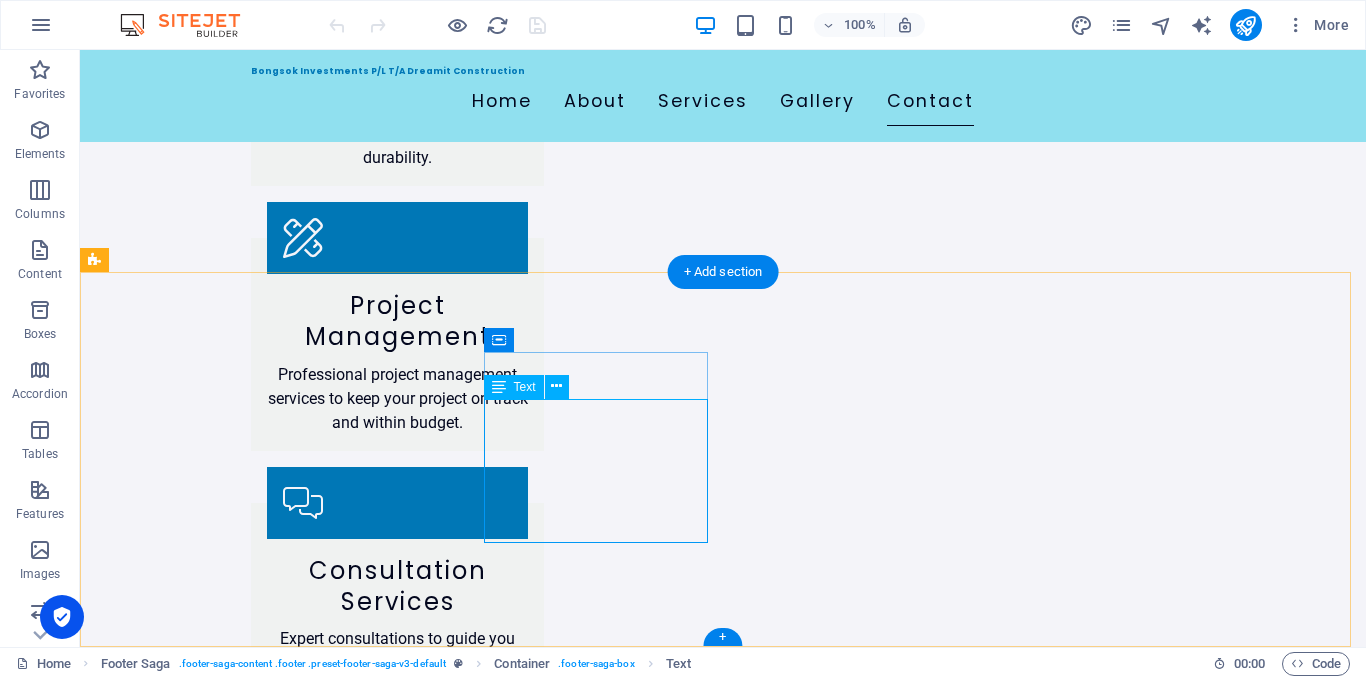 click on "[STREET_ADDRESS] Phone:  [PHONE_NUMBER] Mobile:  Email:  [EMAIL_ADDRESS][DOMAIN_NAME]" at bounding box center (208, 2717) 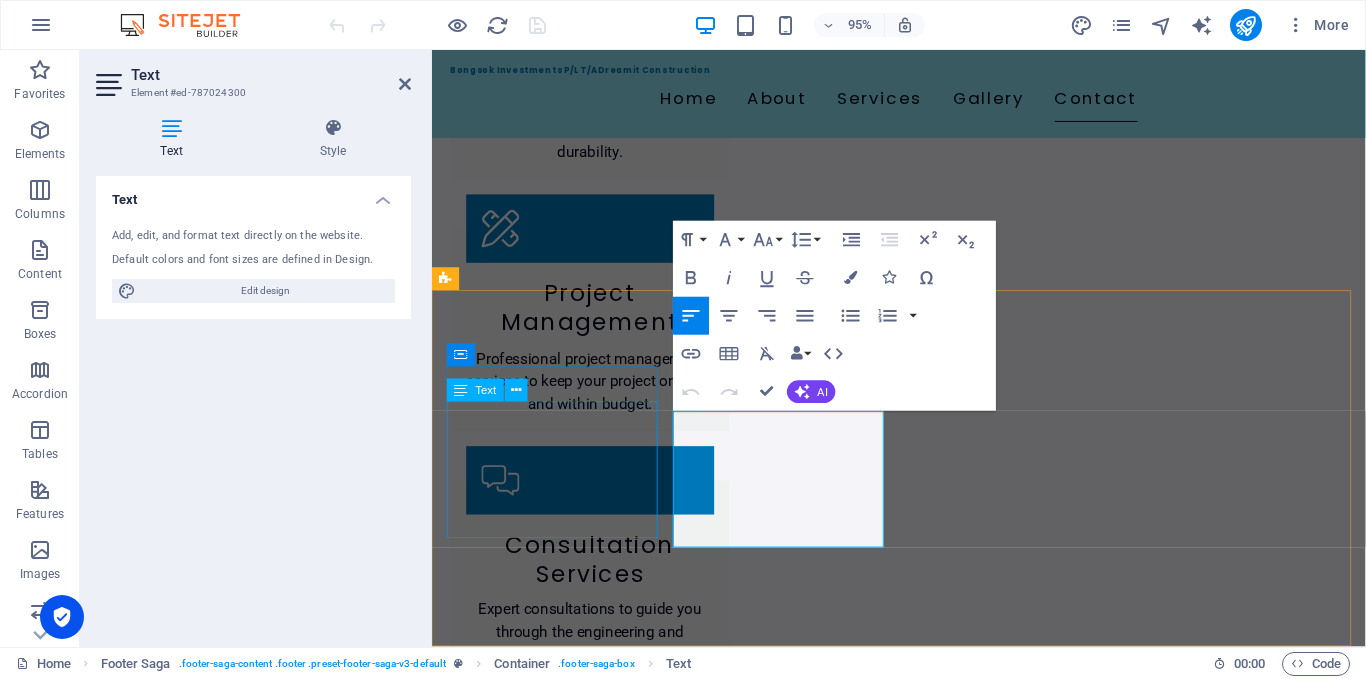 scroll, scrollTop: 2548, scrollLeft: 0, axis: vertical 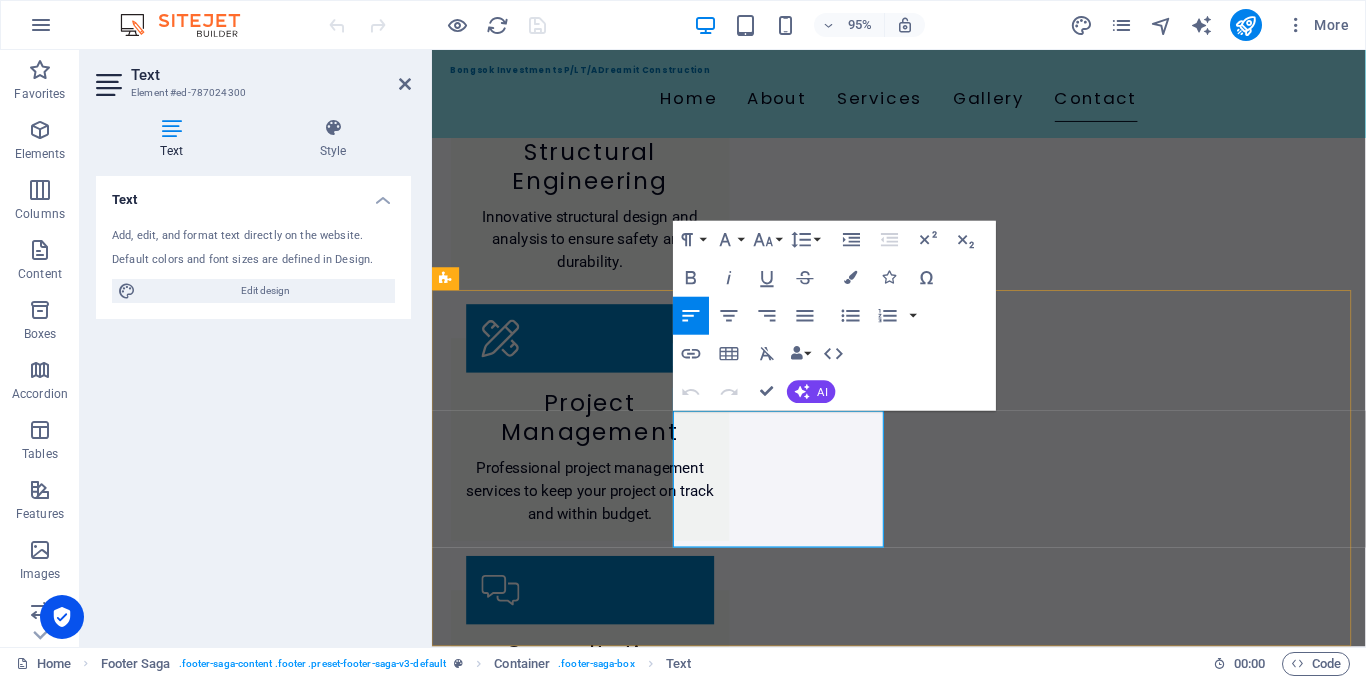 click on "[STREET_ADDRESS]" at bounding box center (560, 2713) 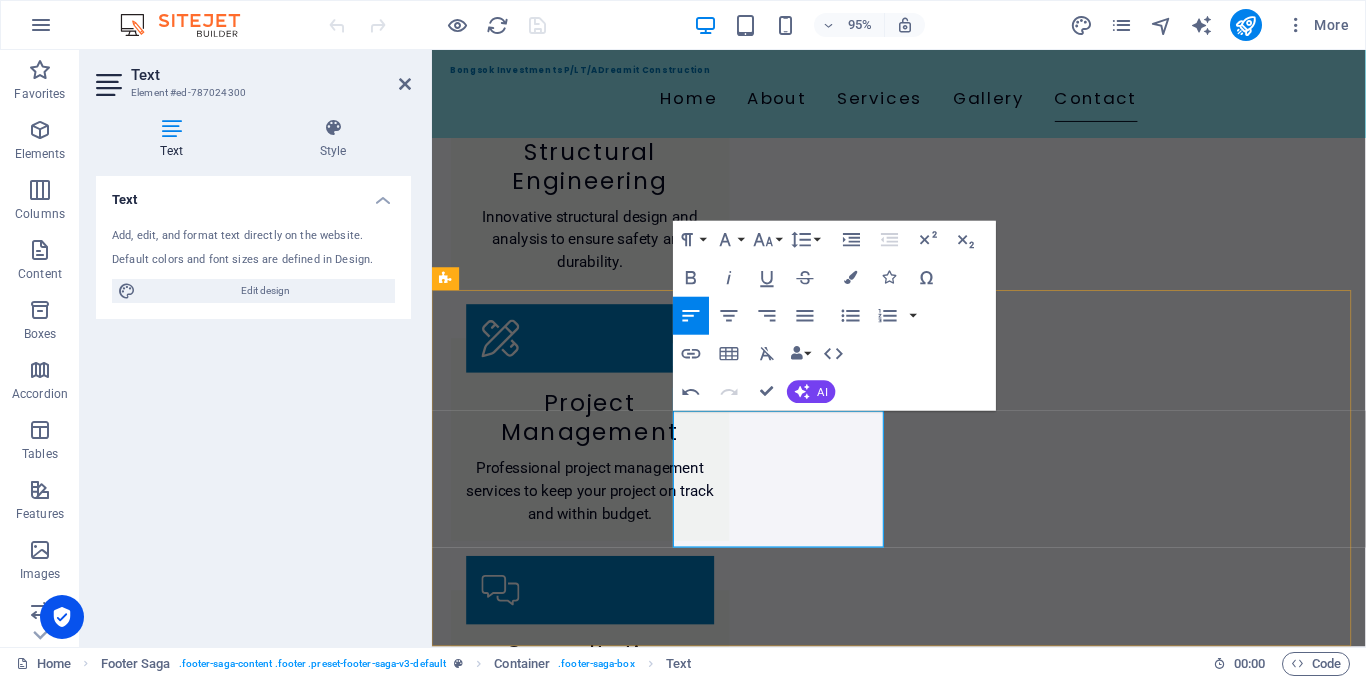 click on "[STREET_ADDRESS]" at bounding box center [520, 2712] 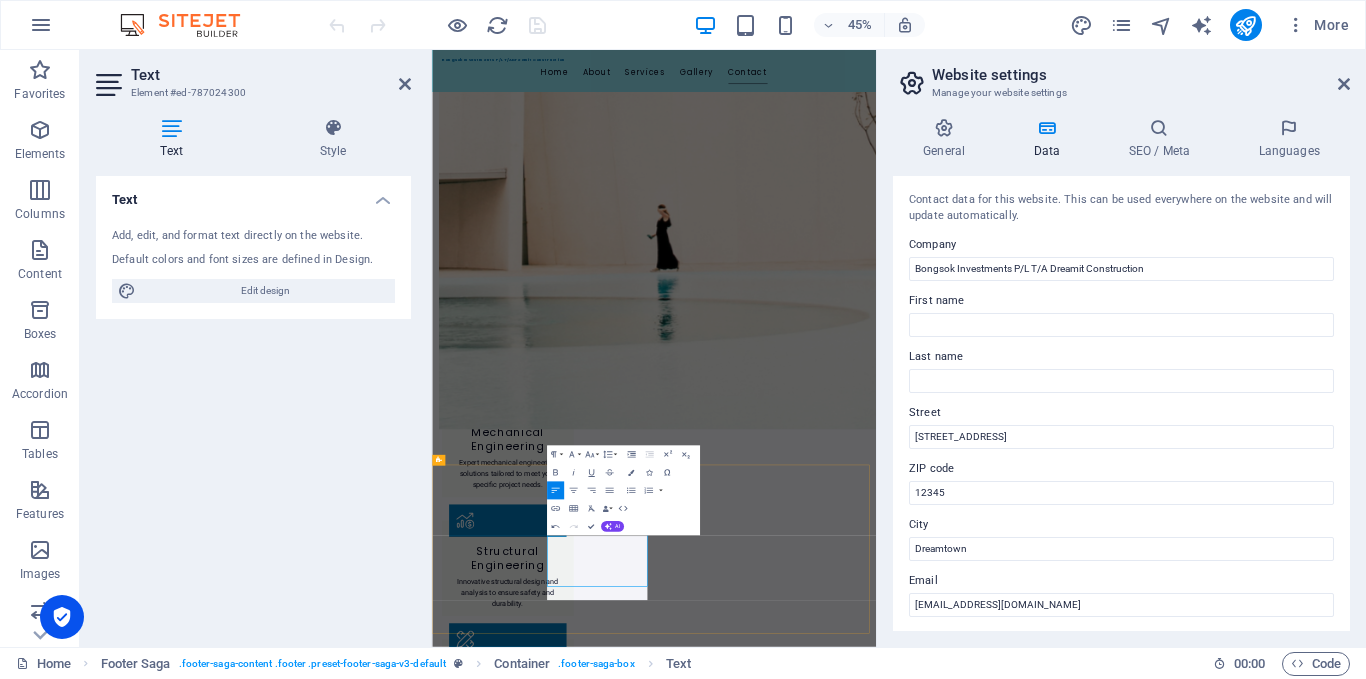 scroll, scrollTop: 2144, scrollLeft: 0, axis: vertical 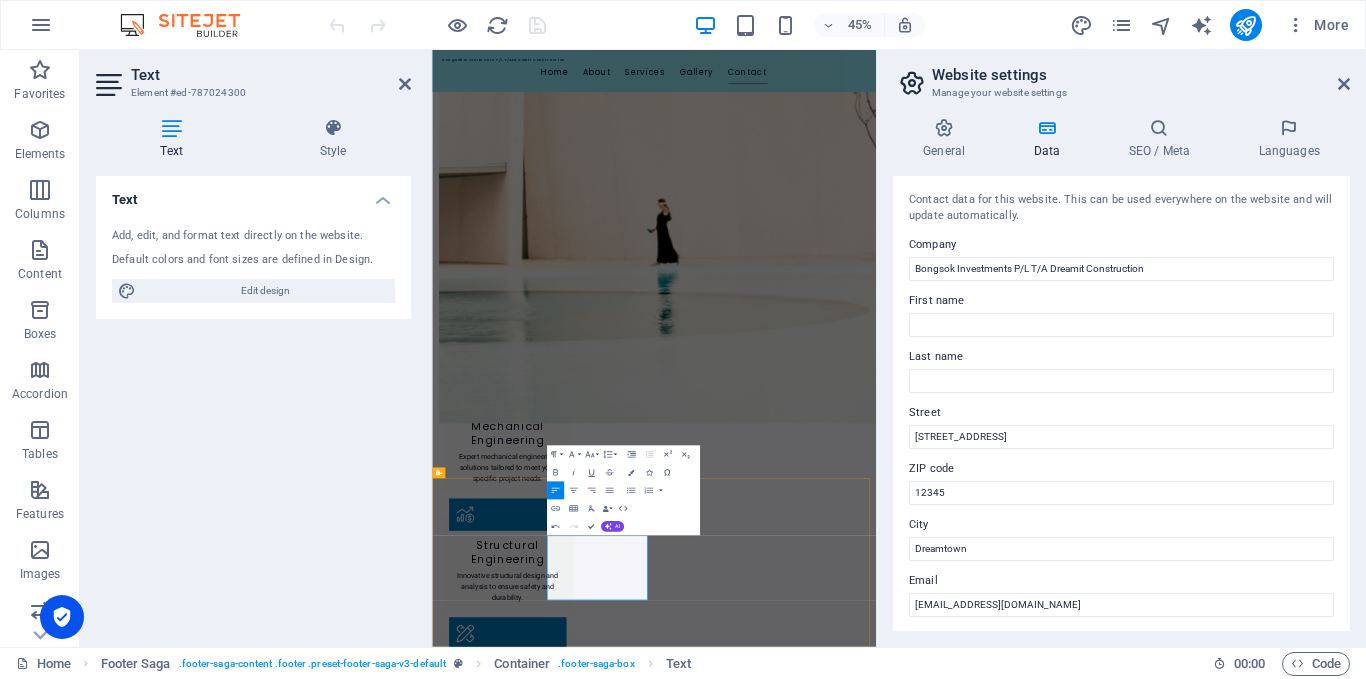 click on "Dreamtown" at bounding box center (538, 3766) 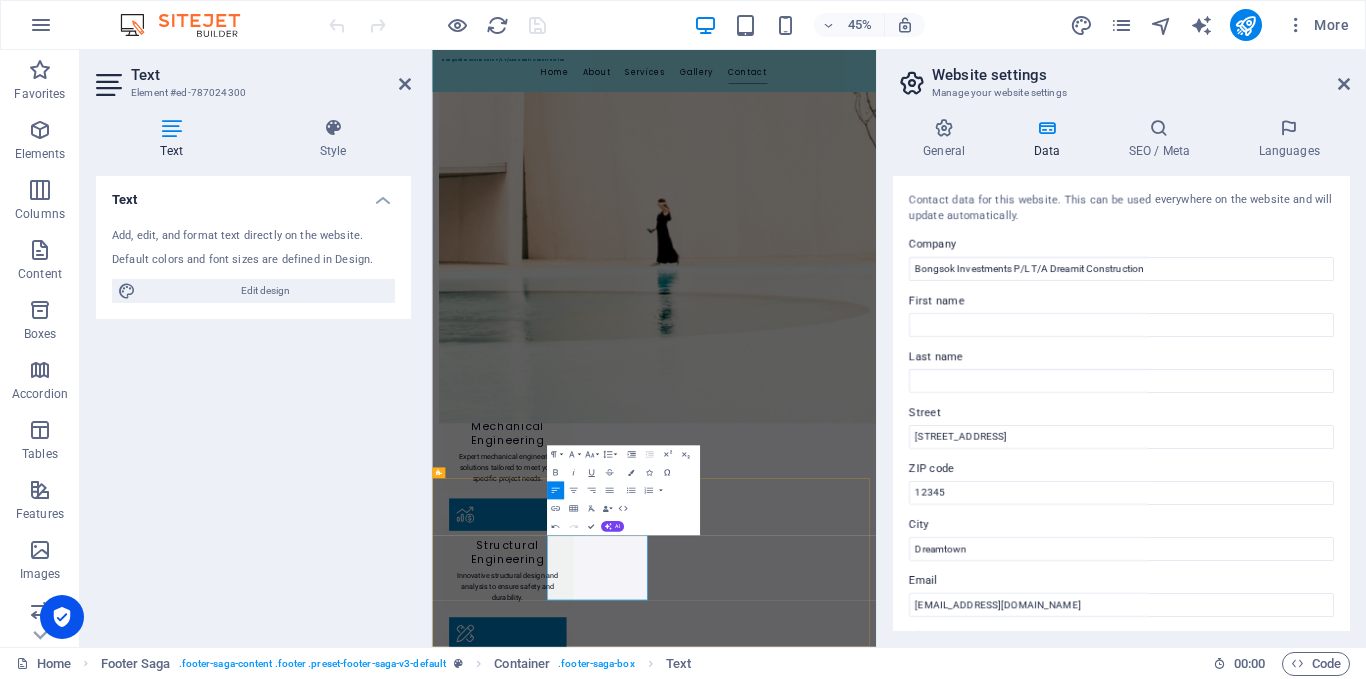 click on "Dreamtown" at bounding box center [538, 3766] 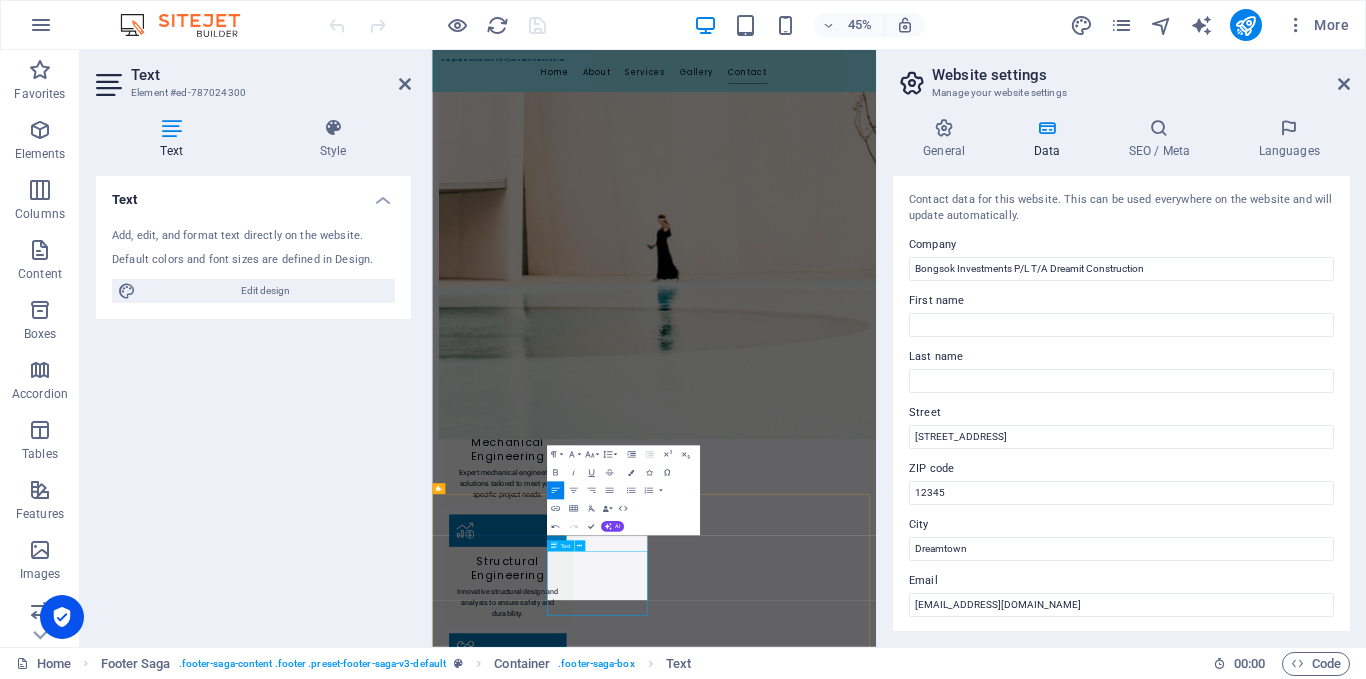 scroll, scrollTop: 2108, scrollLeft: 0, axis: vertical 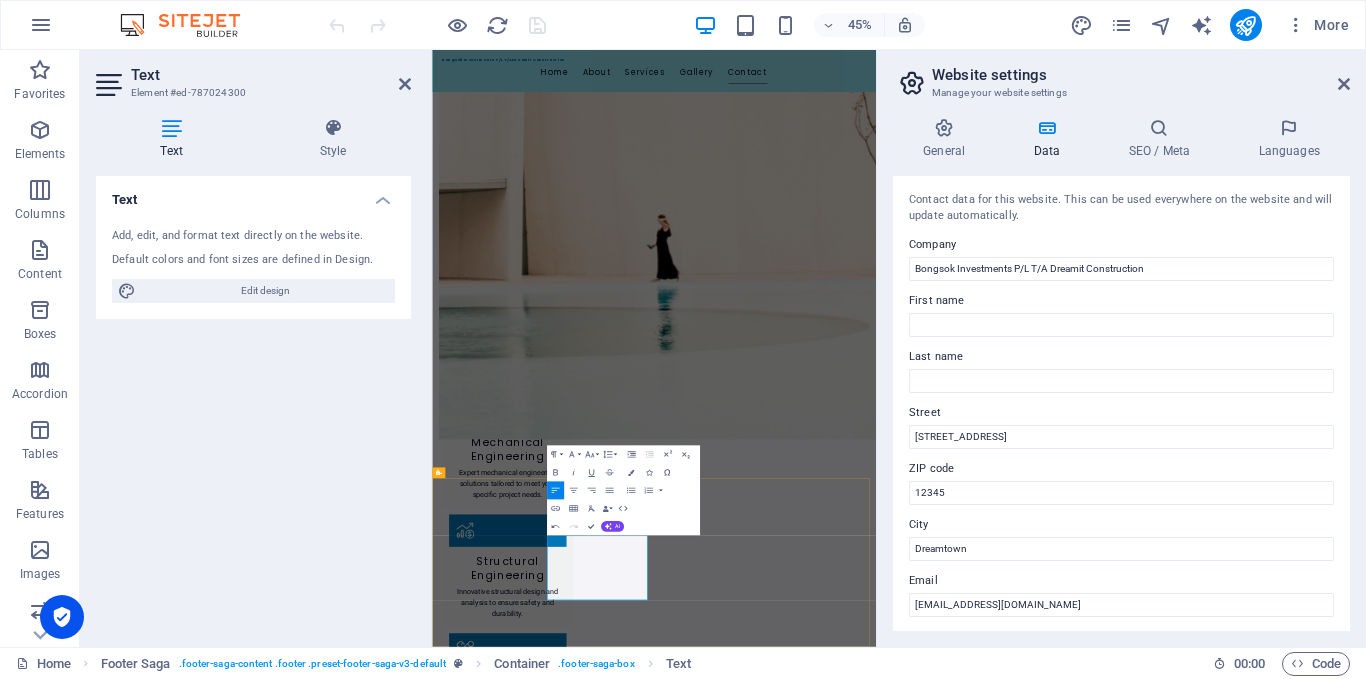 click on "12345" at bounding box center (470, 3766) 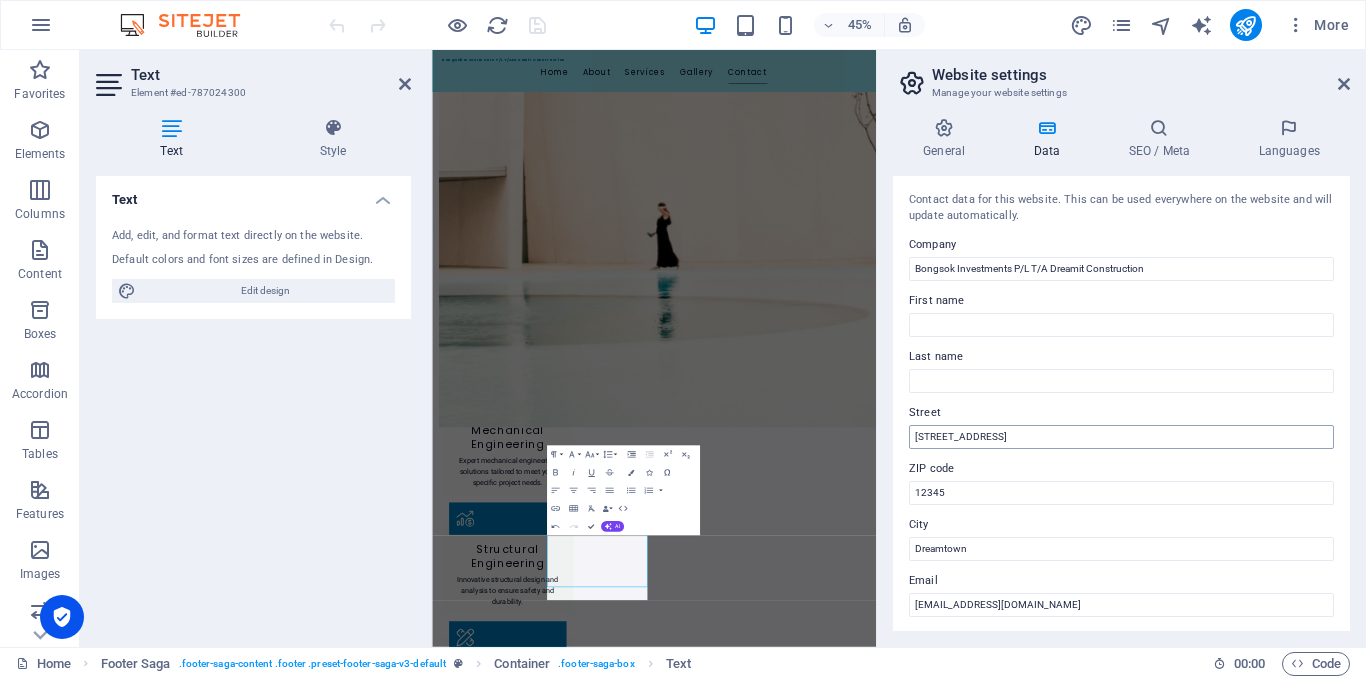 scroll, scrollTop: 2144, scrollLeft: 0, axis: vertical 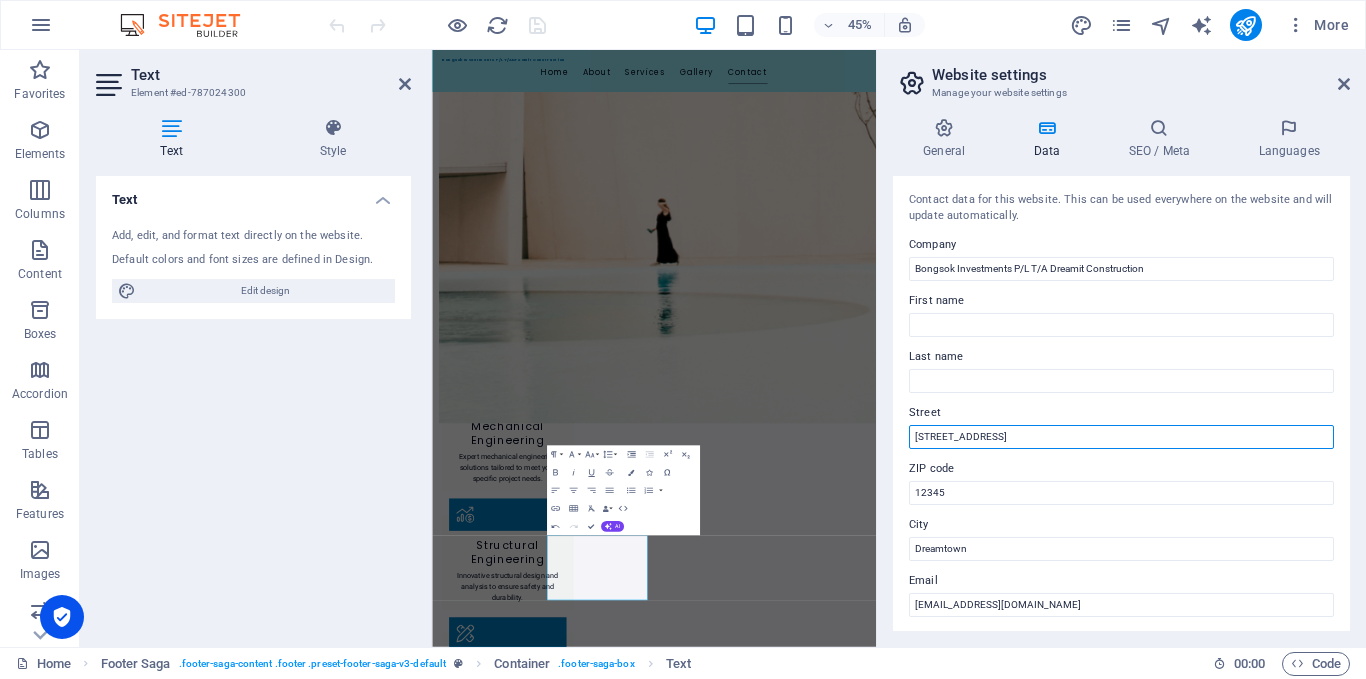 click on "[STREET_ADDRESS]" at bounding box center (1121, 437) 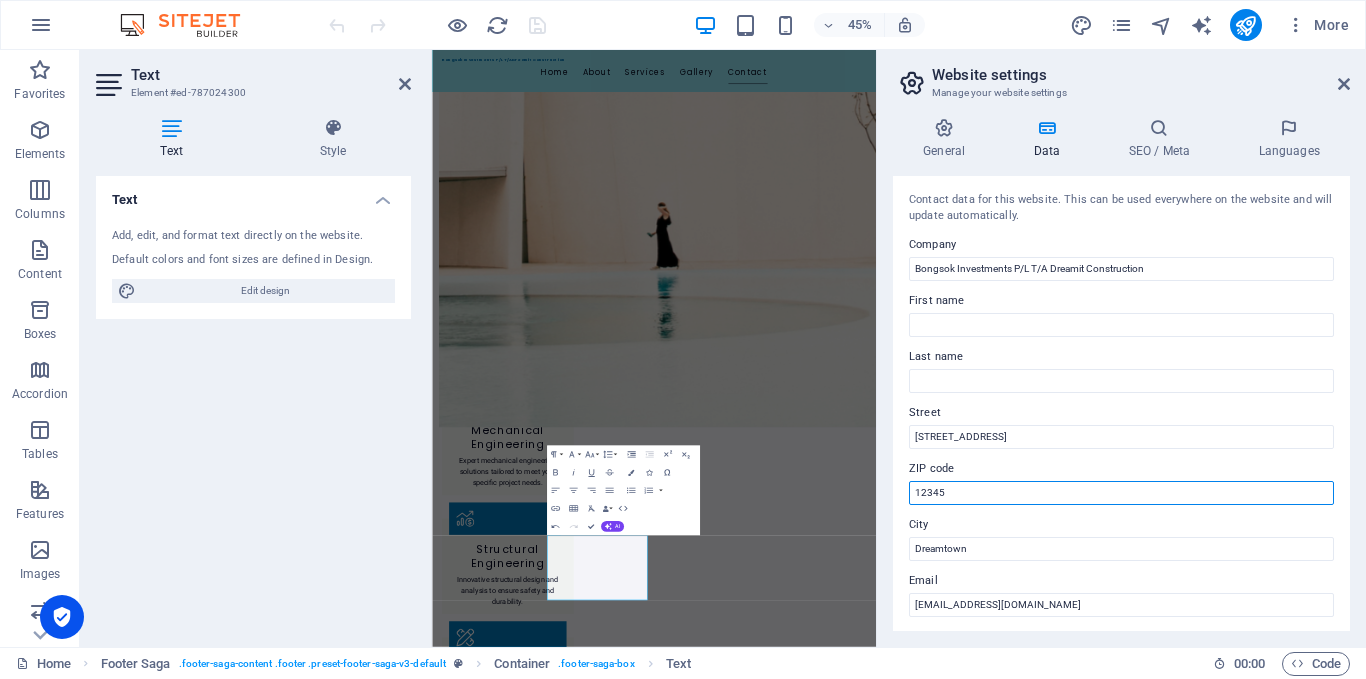 click on "12345" at bounding box center [1121, 493] 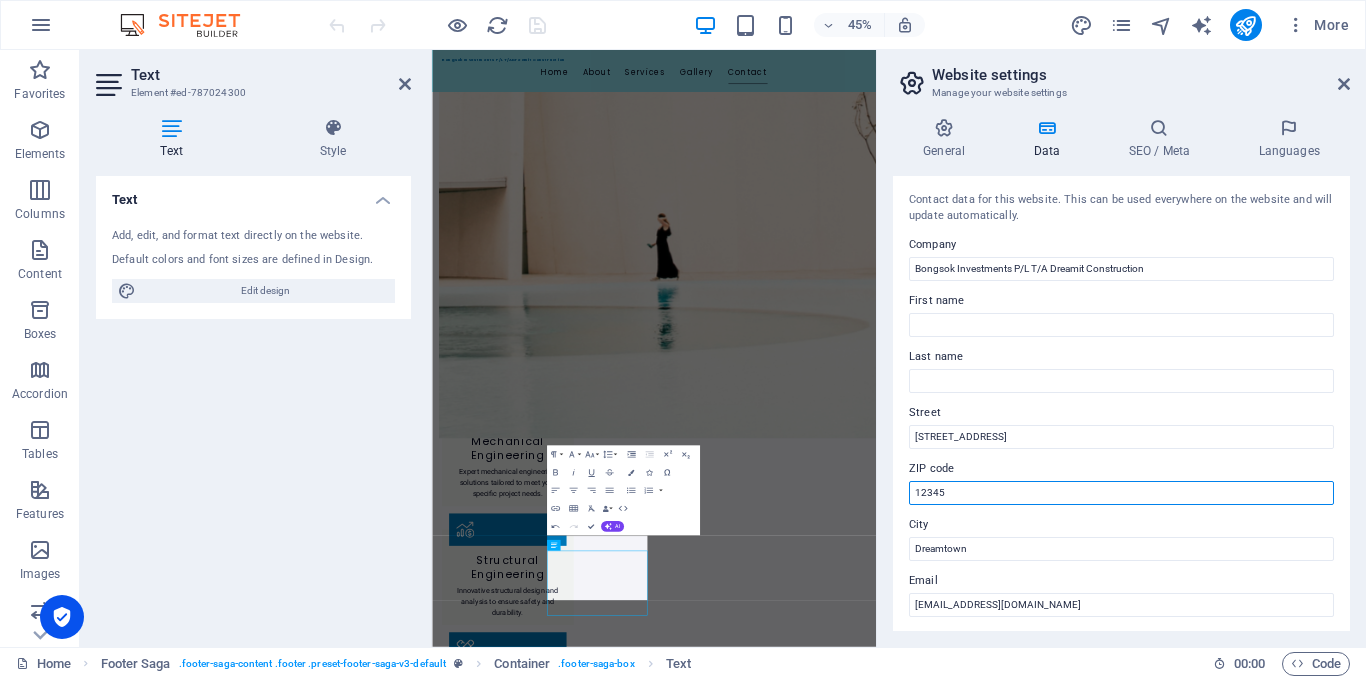 scroll, scrollTop: 2108, scrollLeft: 0, axis: vertical 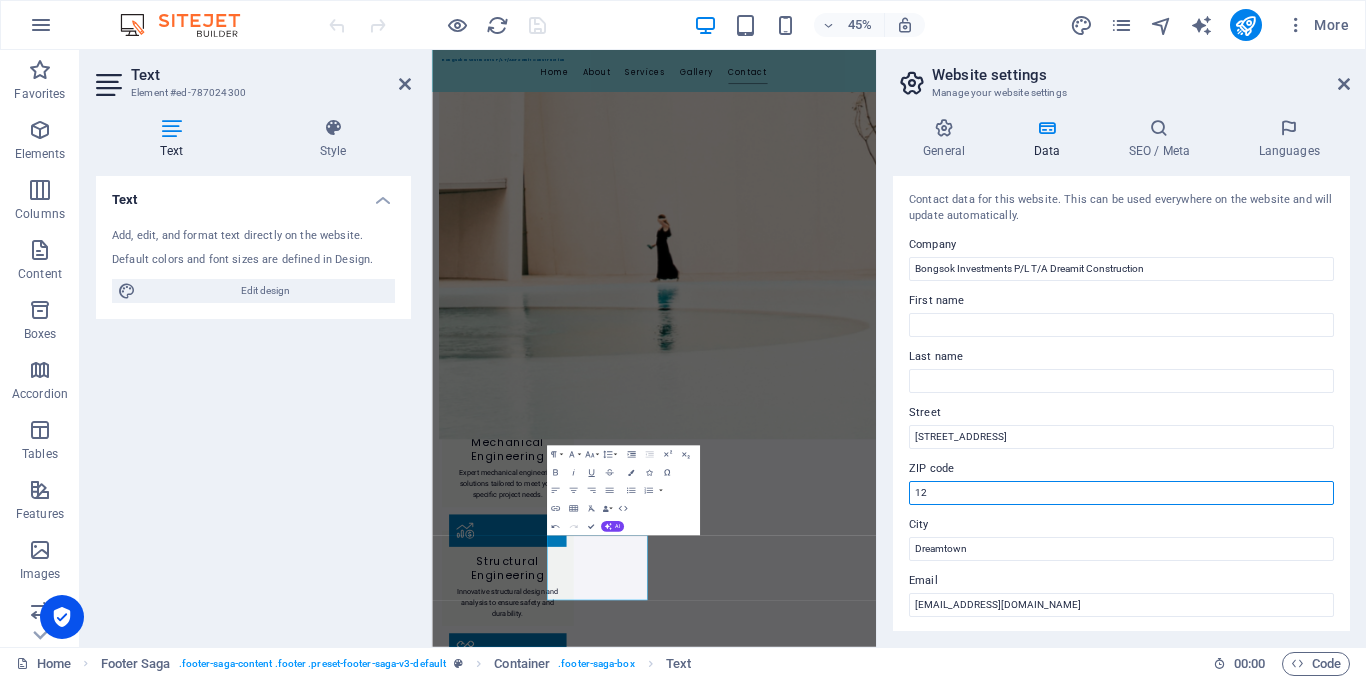 type on "1" 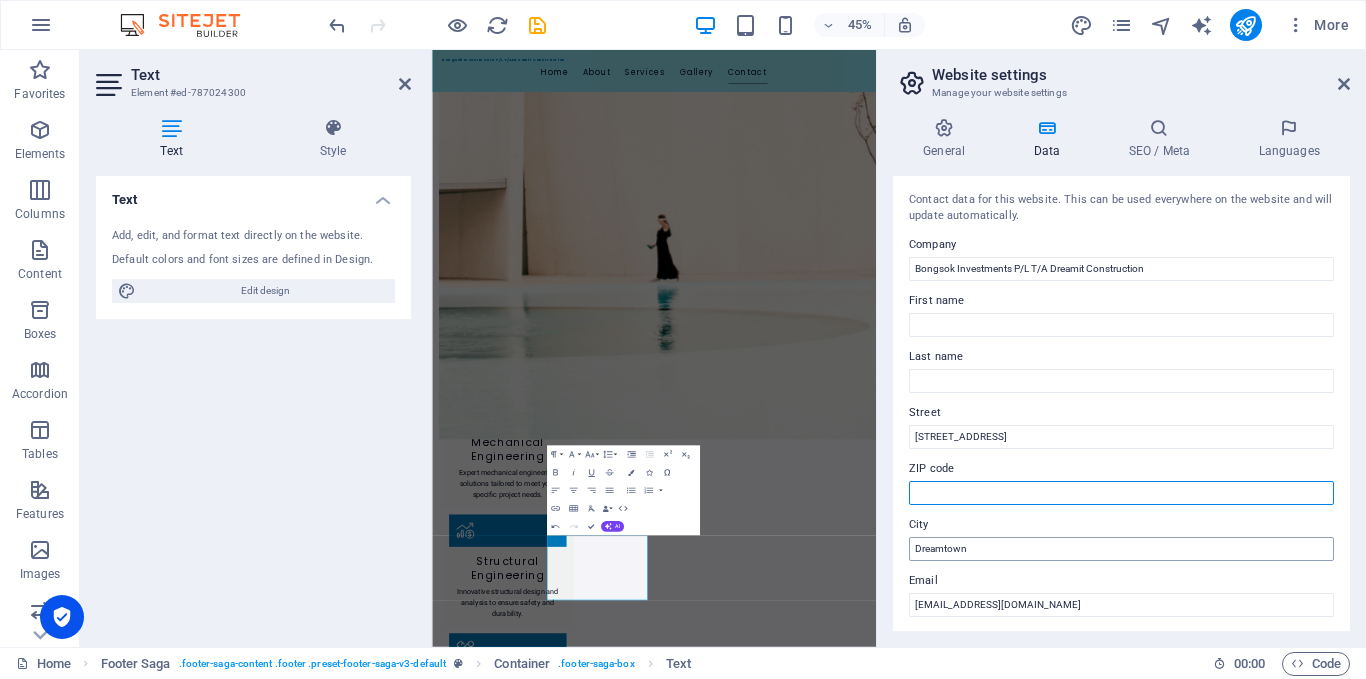 type 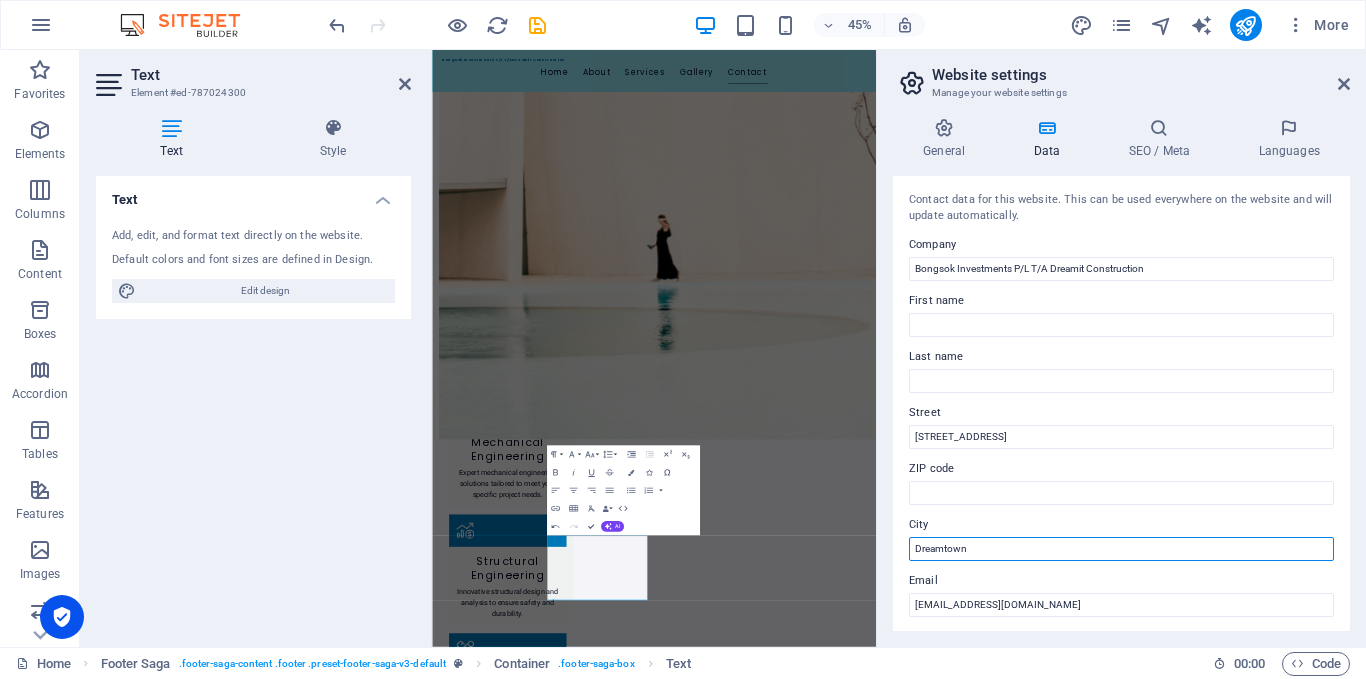 click on "Dreamtown" at bounding box center (1121, 549) 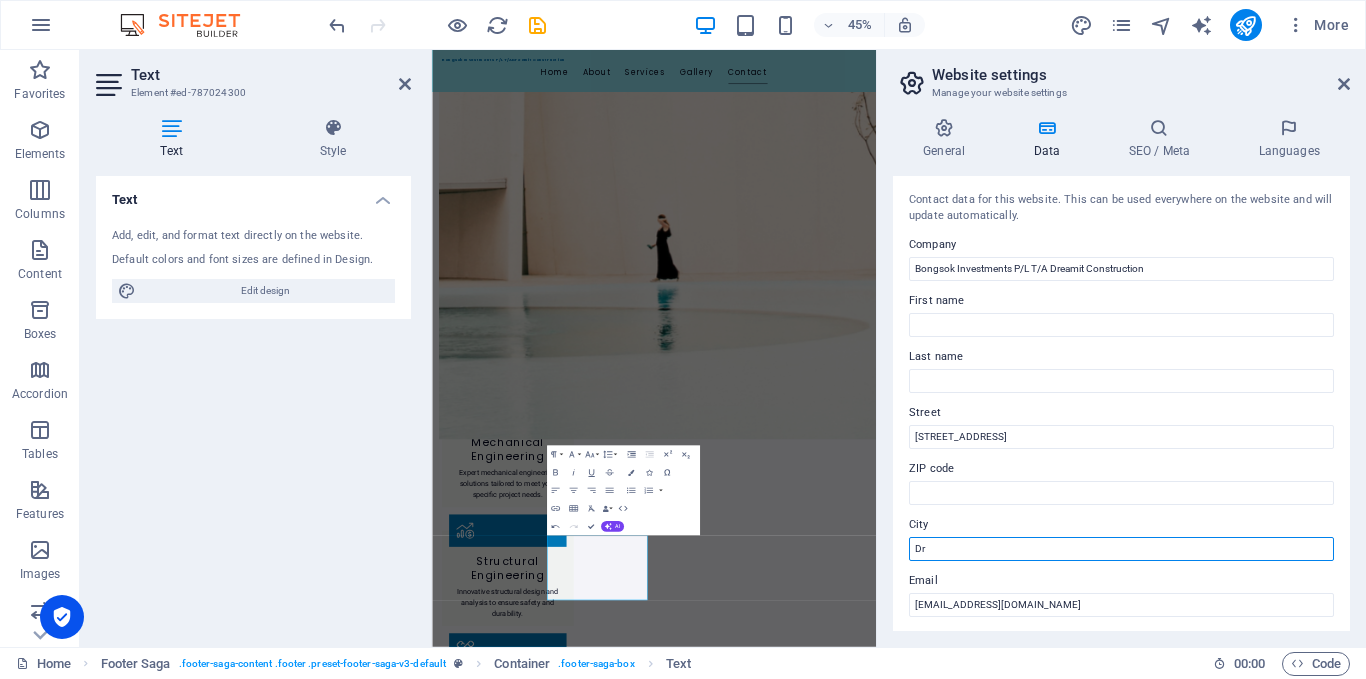 type on "D" 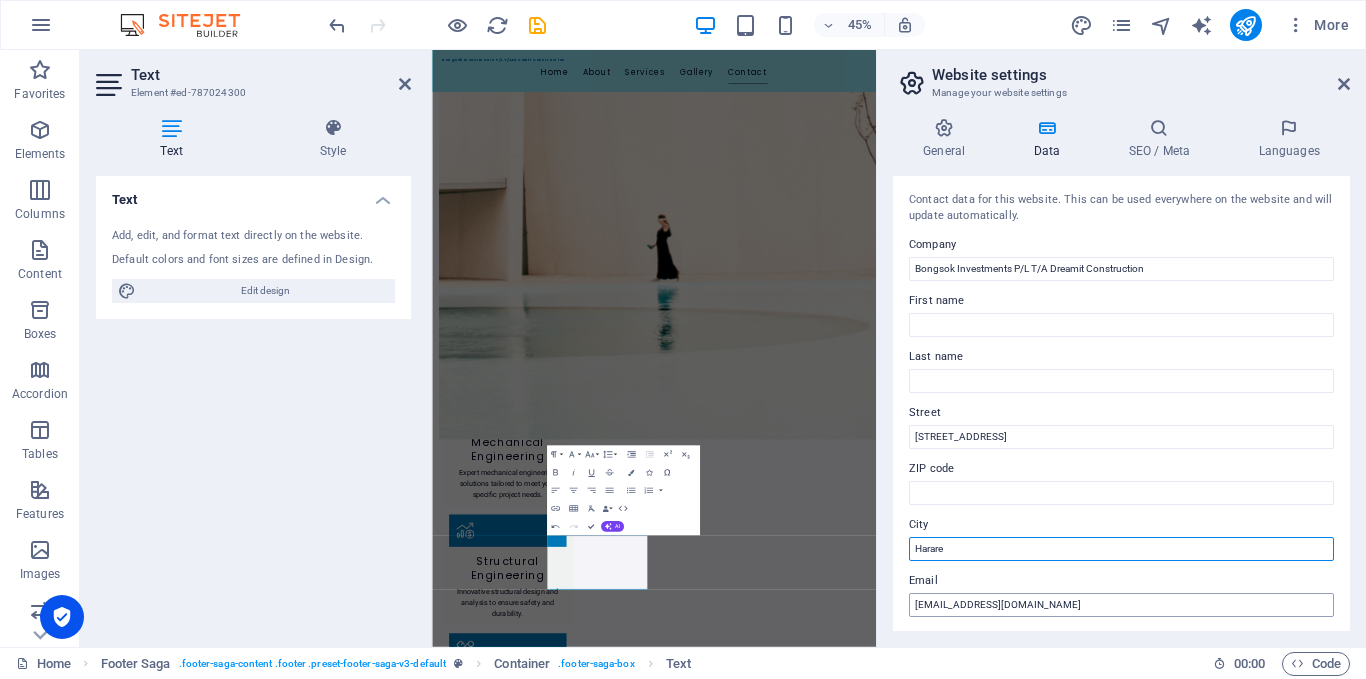 type on "Harare" 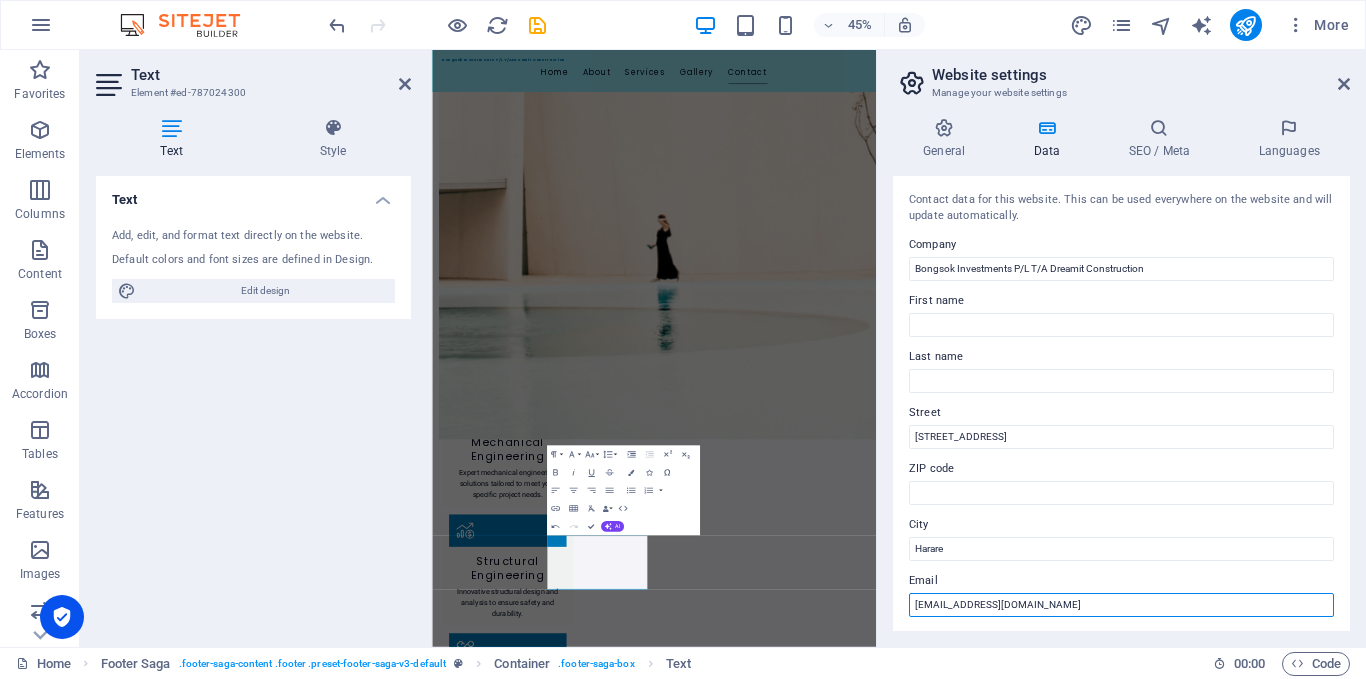 click on "[EMAIL_ADDRESS][DOMAIN_NAME]" at bounding box center (1121, 605) 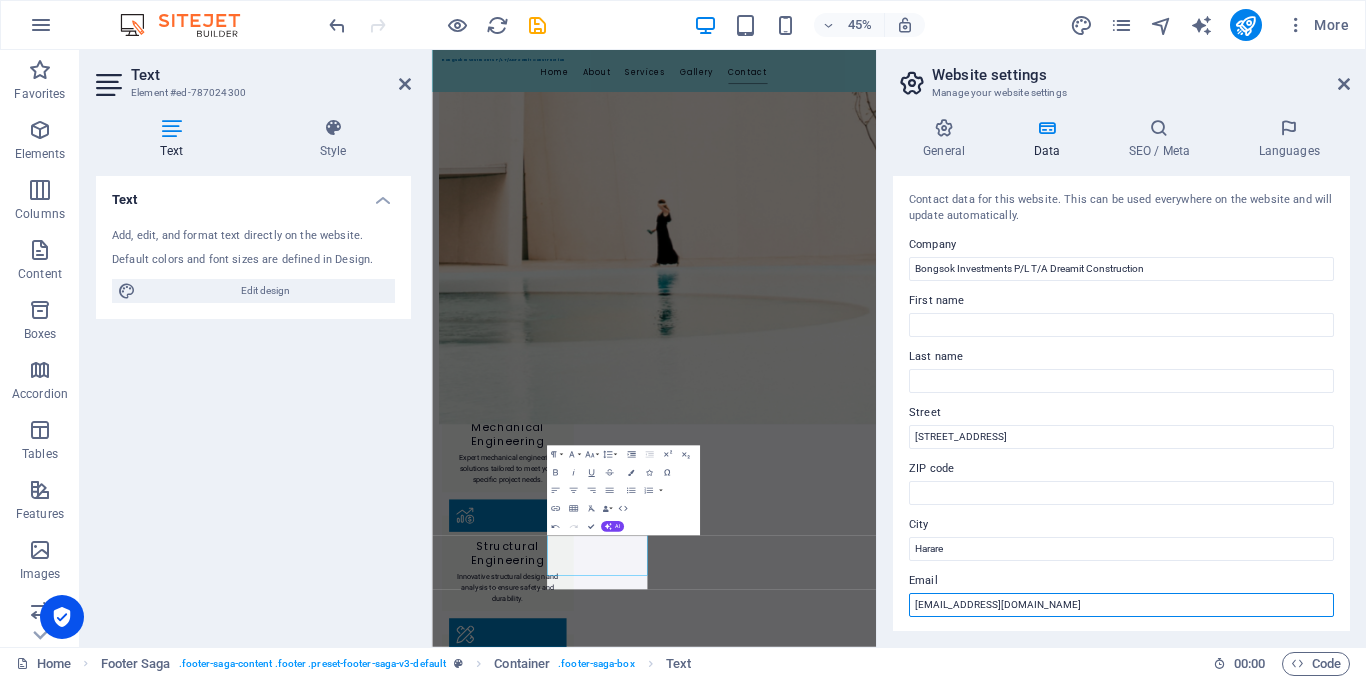 scroll, scrollTop: 2144, scrollLeft: 0, axis: vertical 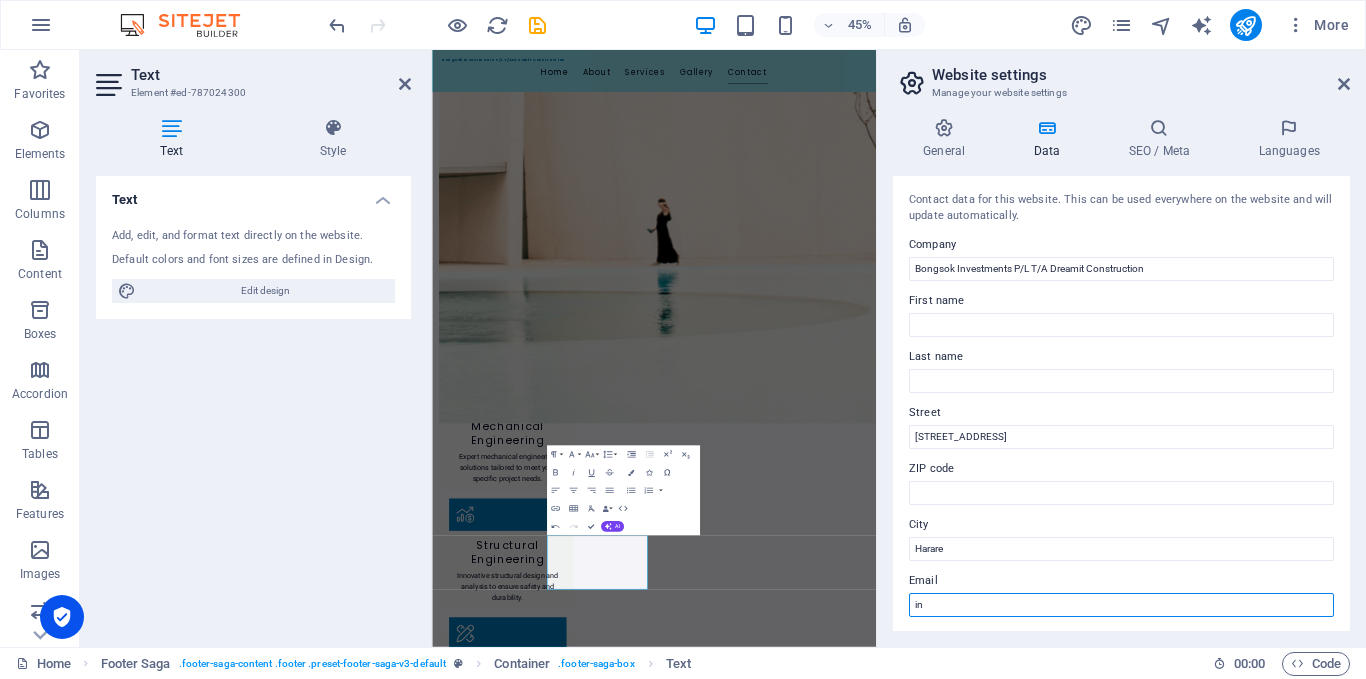 type on "i" 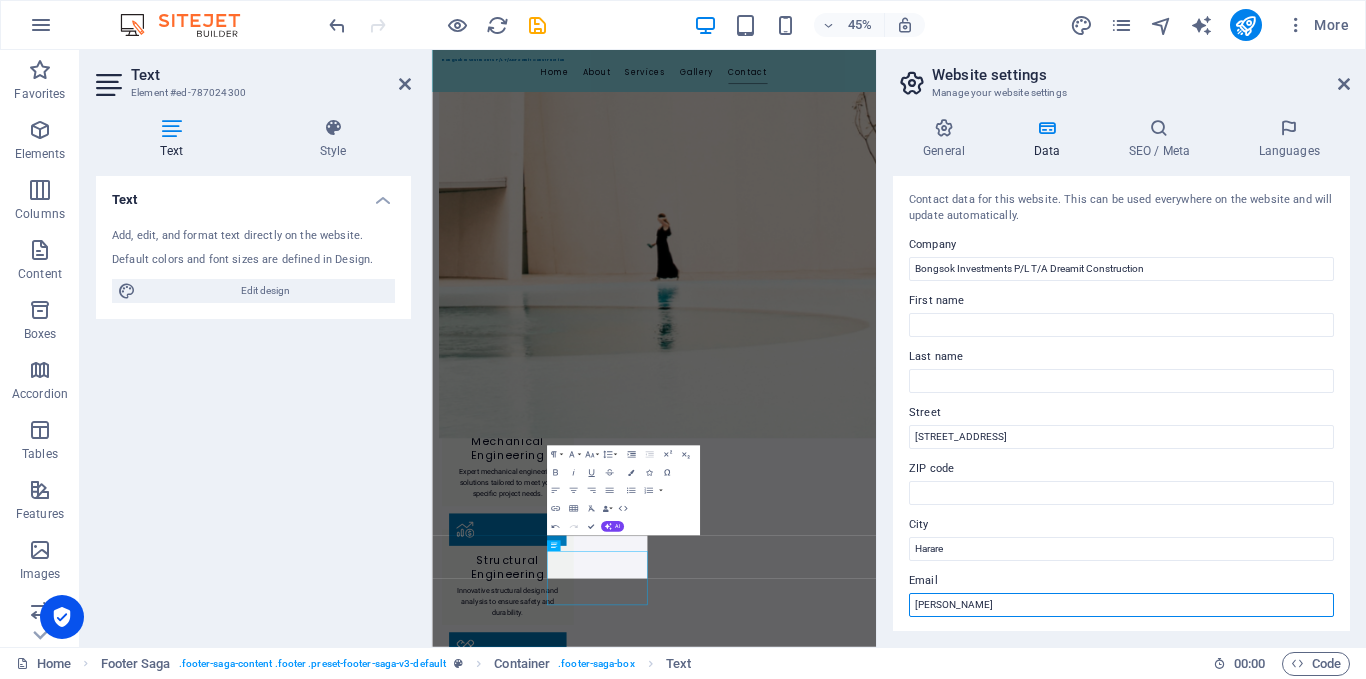 scroll, scrollTop: 2108, scrollLeft: 0, axis: vertical 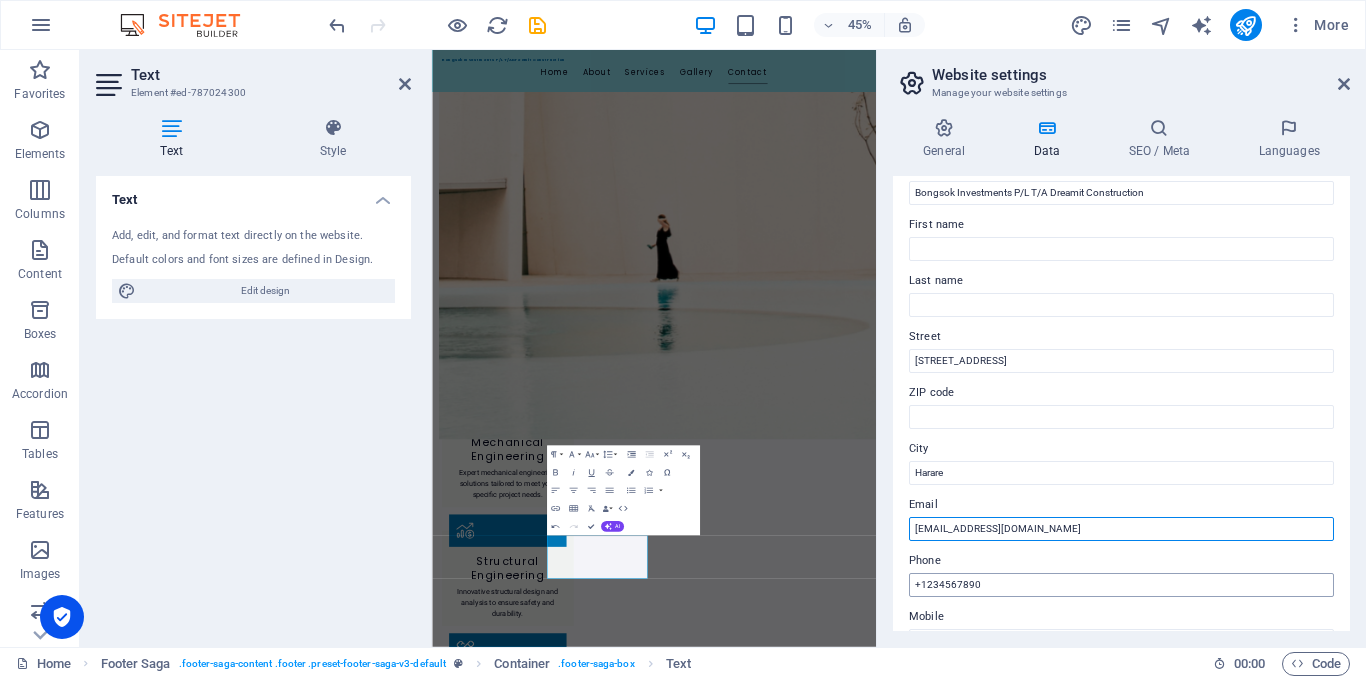 type on "[EMAIL_ADDRESS][DOMAIN_NAME]" 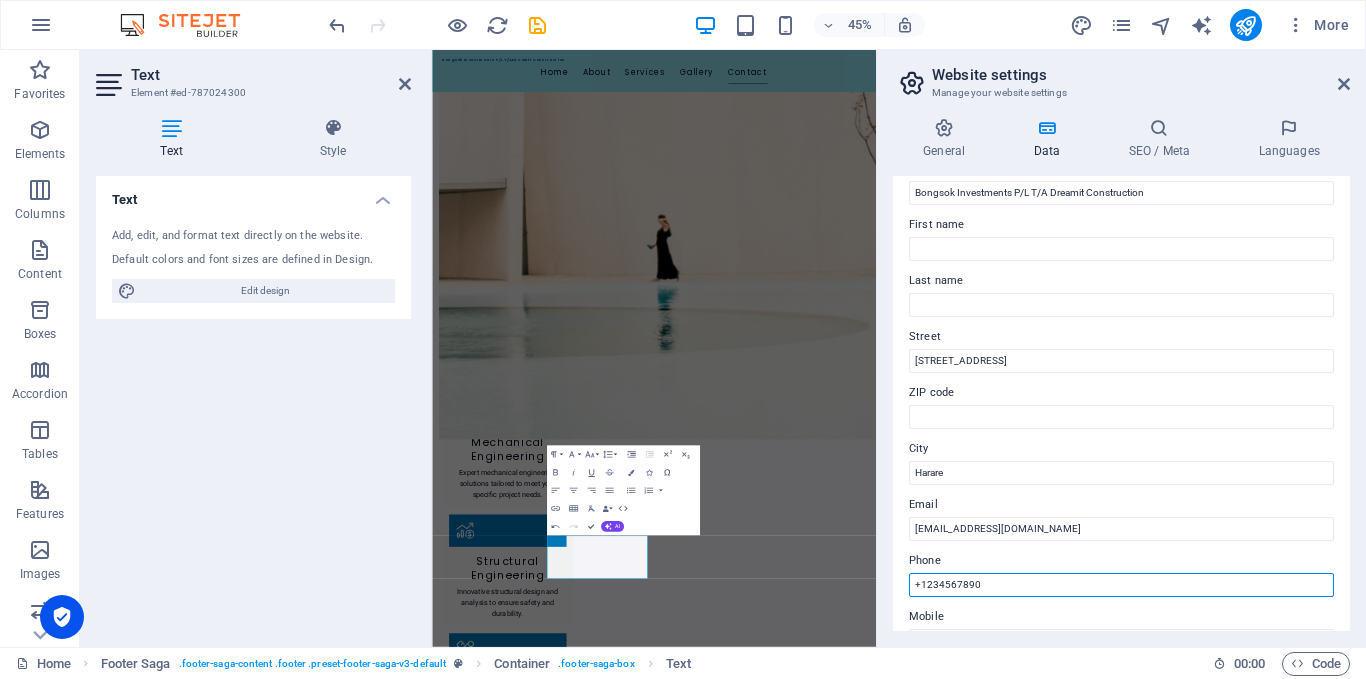 click on "+1234567890" at bounding box center (1121, 585) 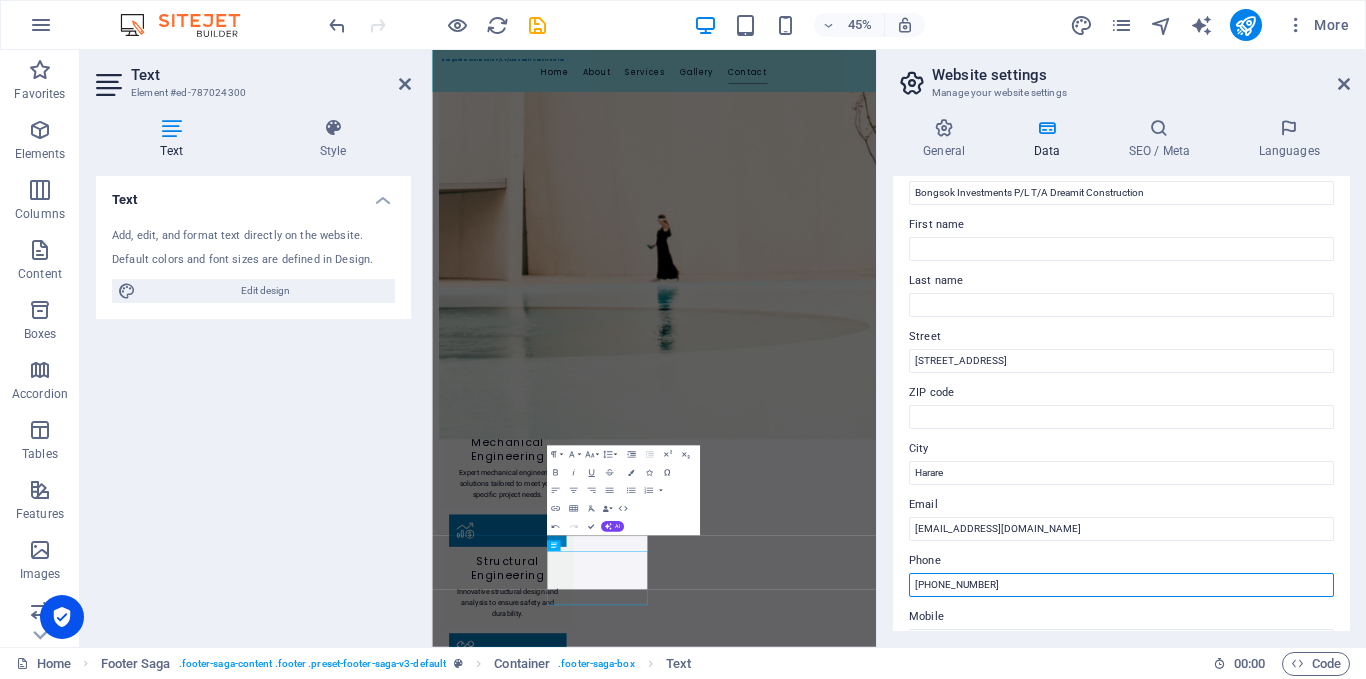 scroll, scrollTop: 2108, scrollLeft: 0, axis: vertical 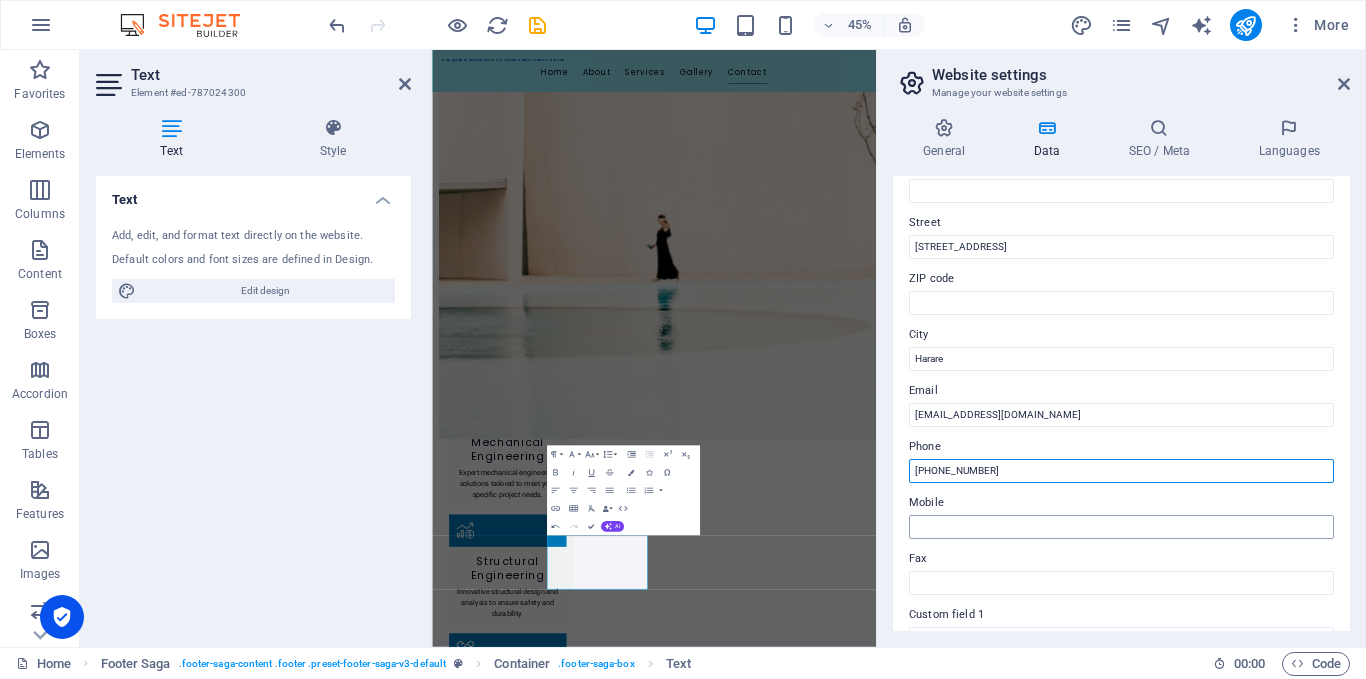 type on "[PHONE_NUMBER]" 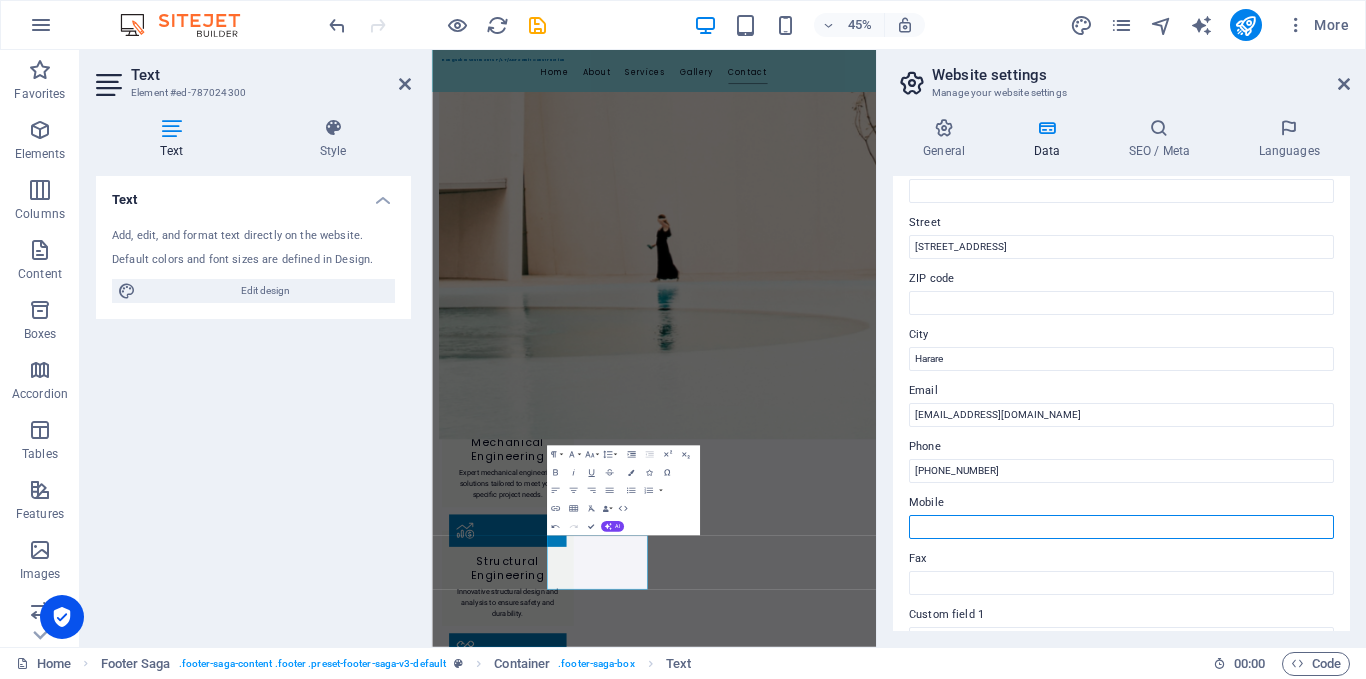 click on "Mobile" at bounding box center [1121, 527] 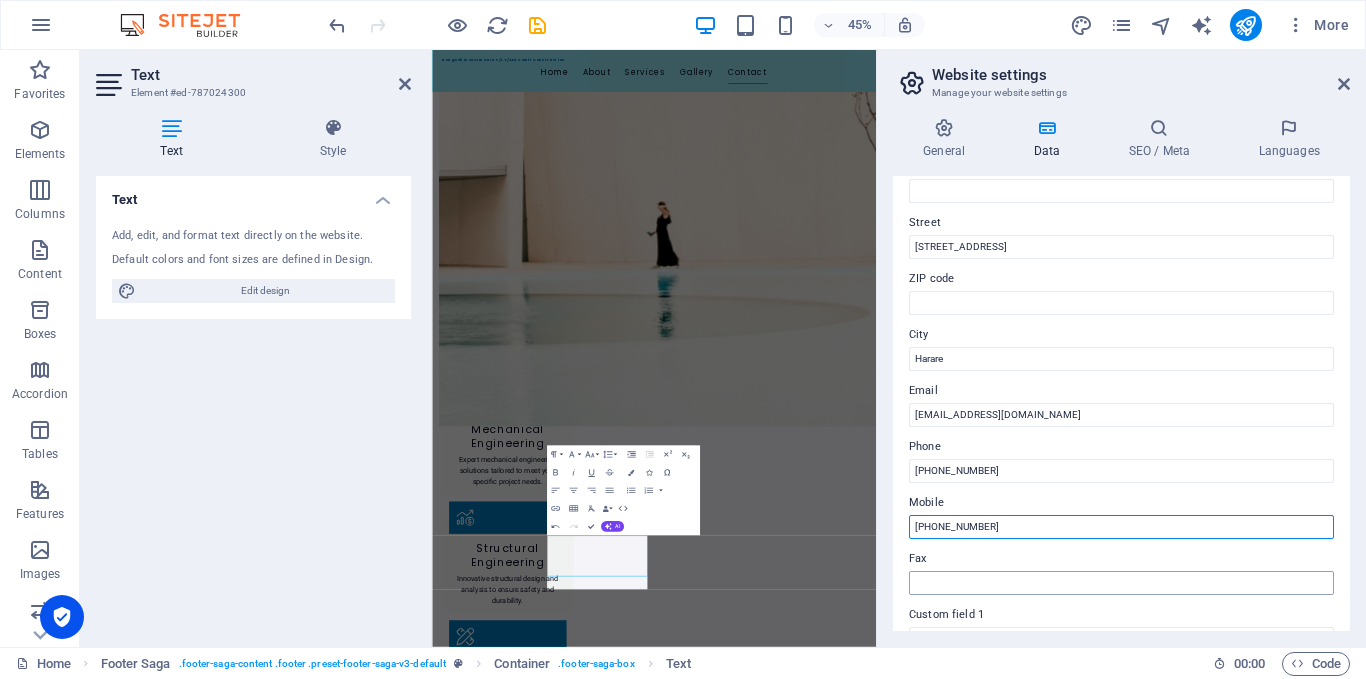 scroll, scrollTop: 2144, scrollLeft: 0, axis: vertical 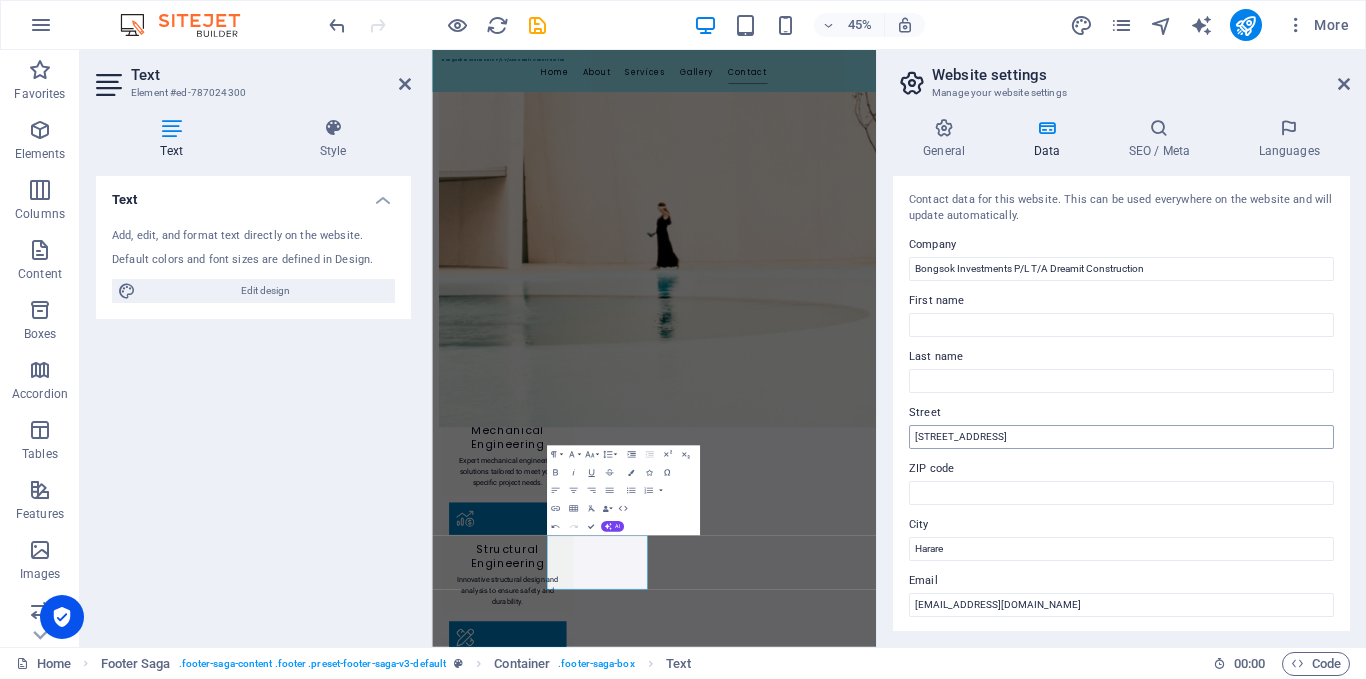 type on "[PHONE_NUMBER]" 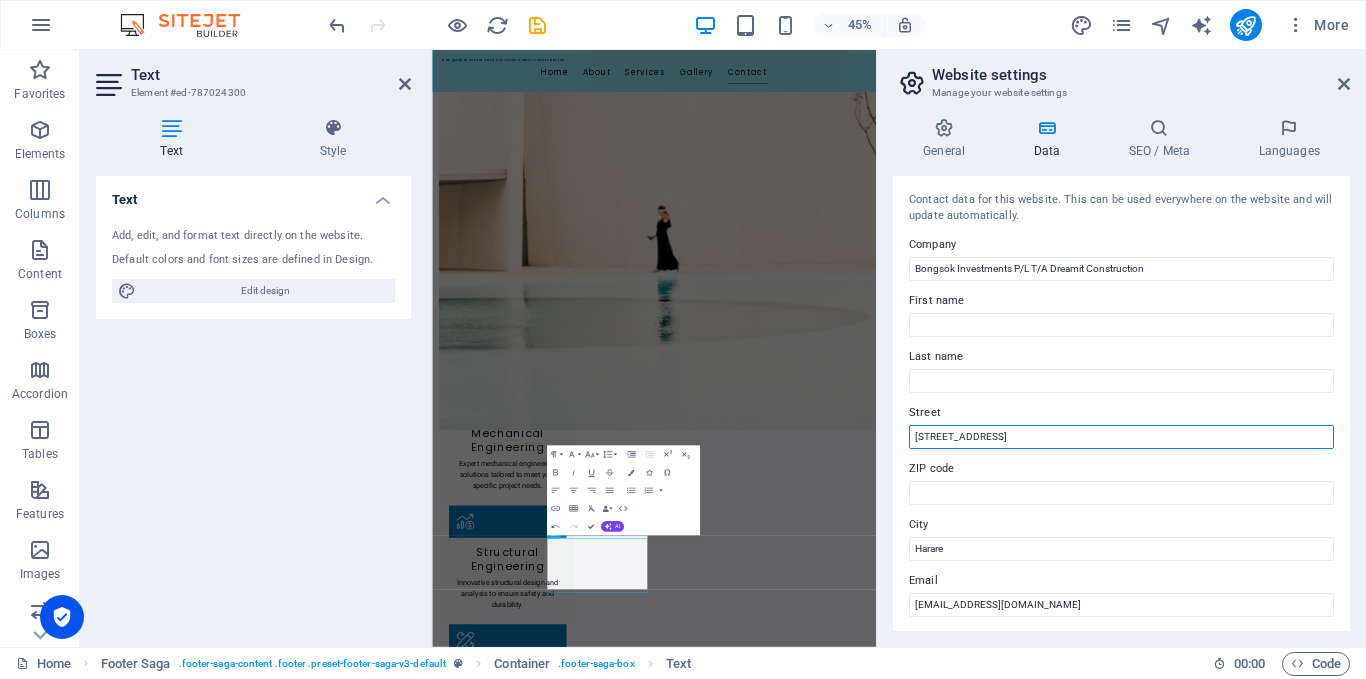 click on "[STREET_ADDRESS]" at bounding box center (1121, 437) 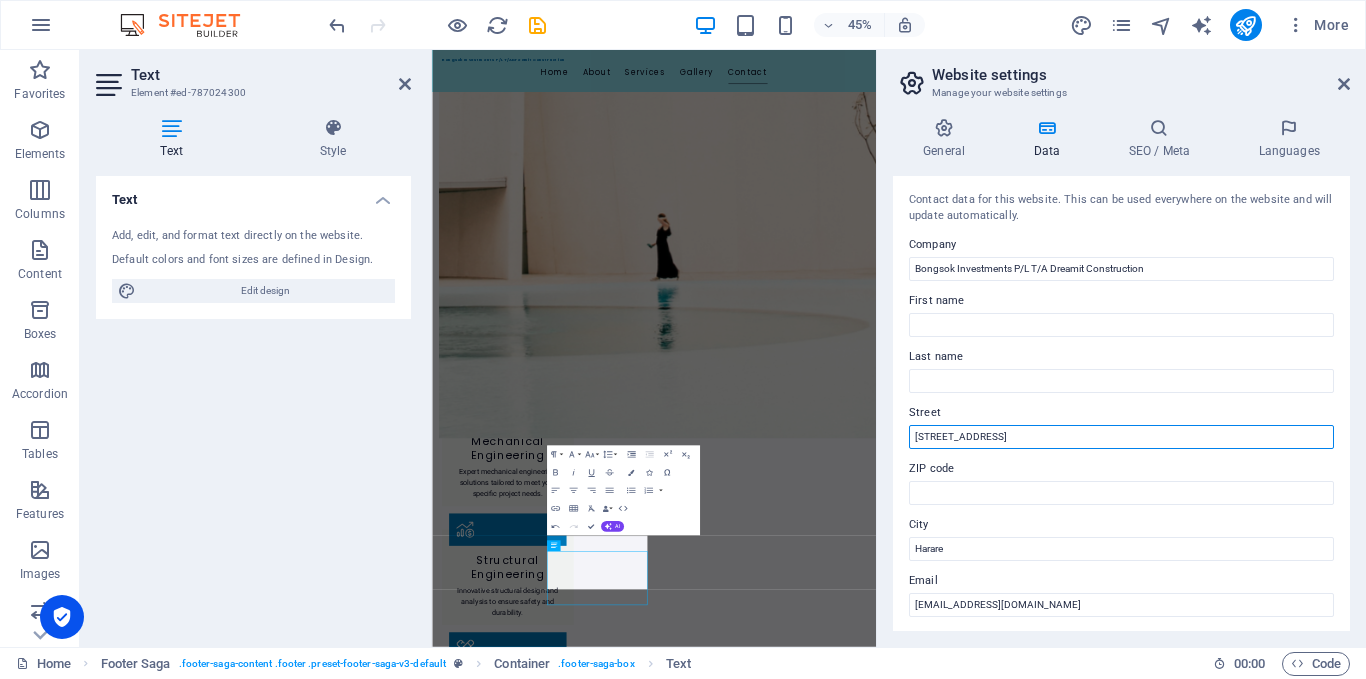 scroll, scrollTop: 2108, scrollLeft: 0, axis: vertical 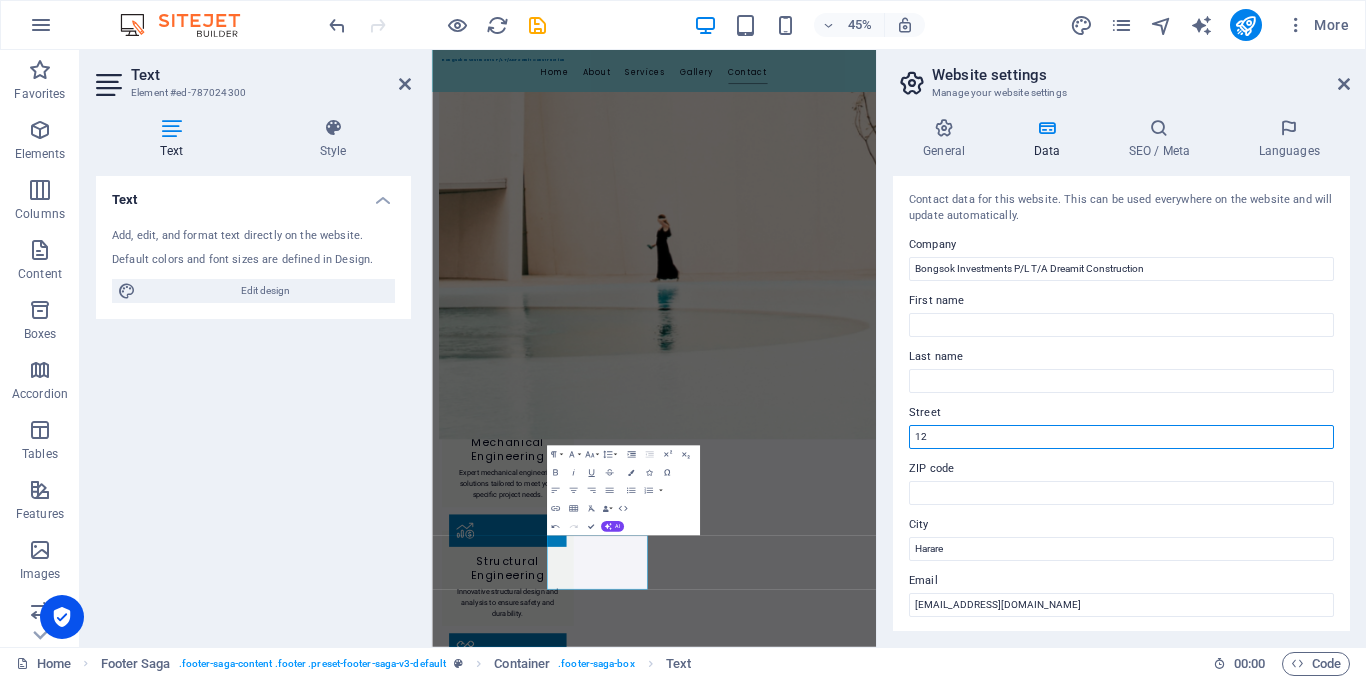 type on "1" 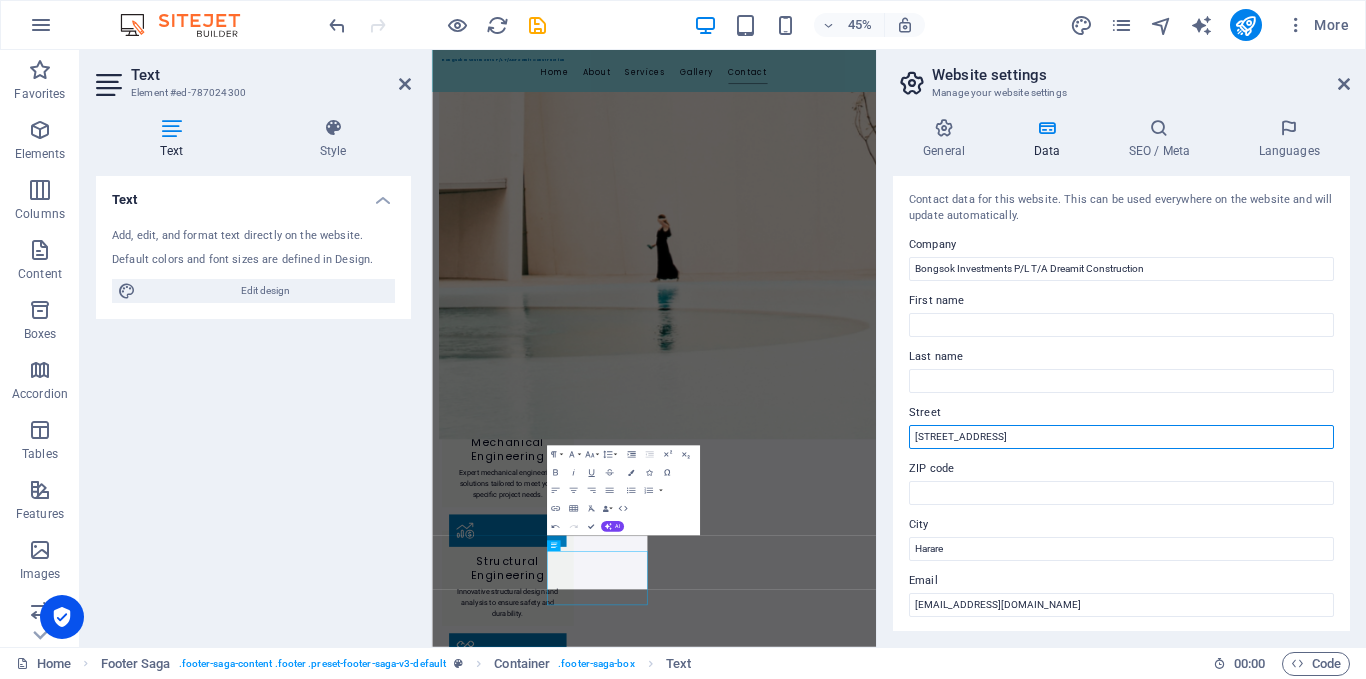 scroll, scrollTop: 2108, scrollLeft: 0, axis: vertical 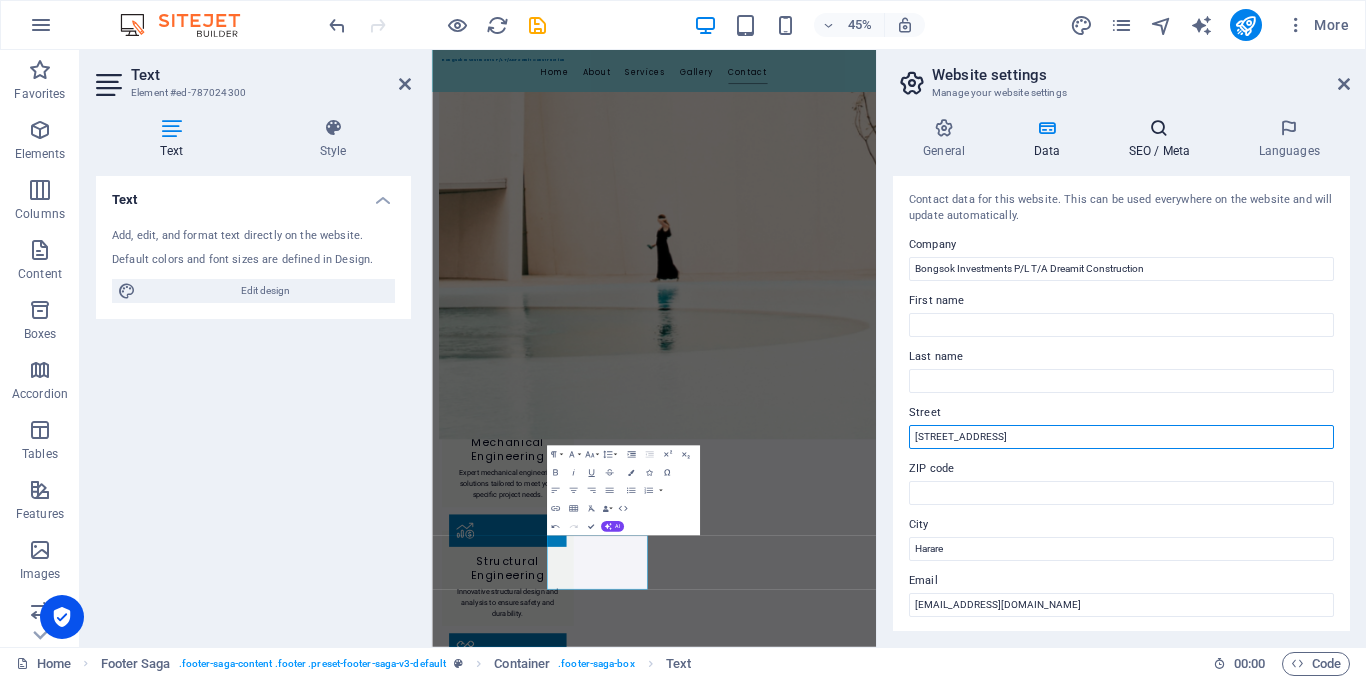 type on "[STREET_ADDRESS]" 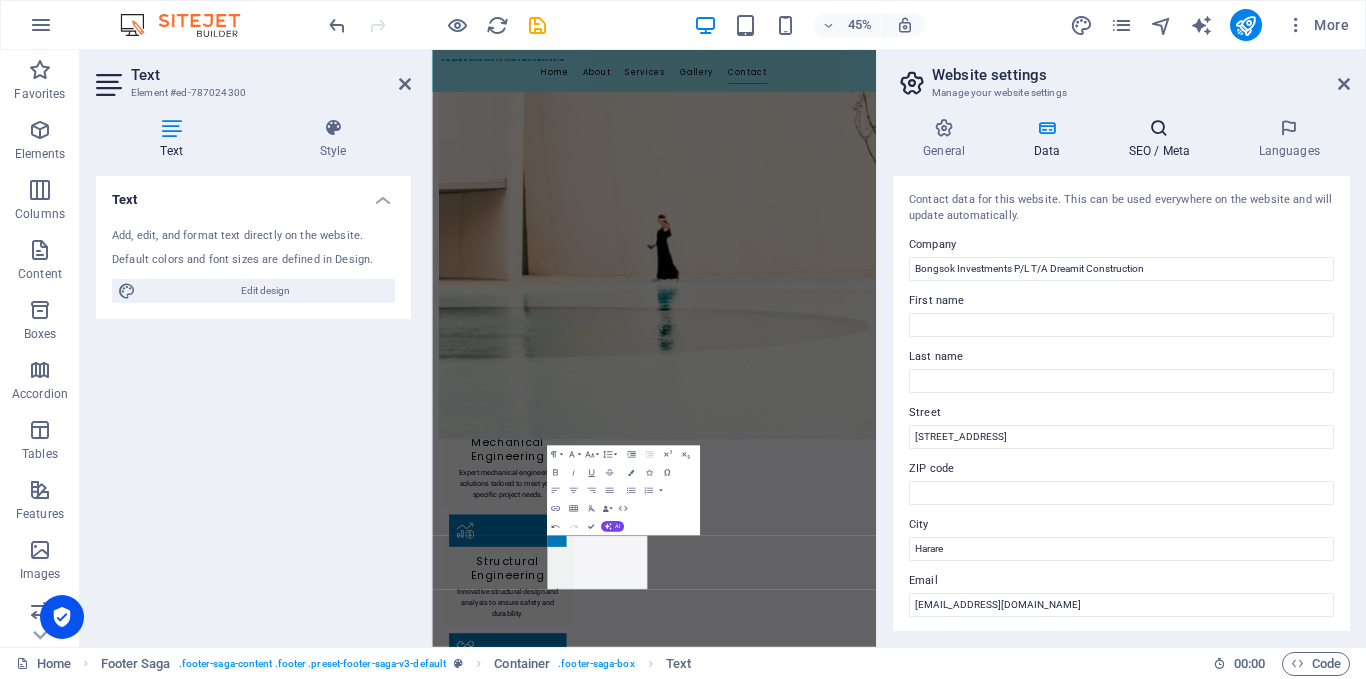 click at bounding box center [1159, 128] 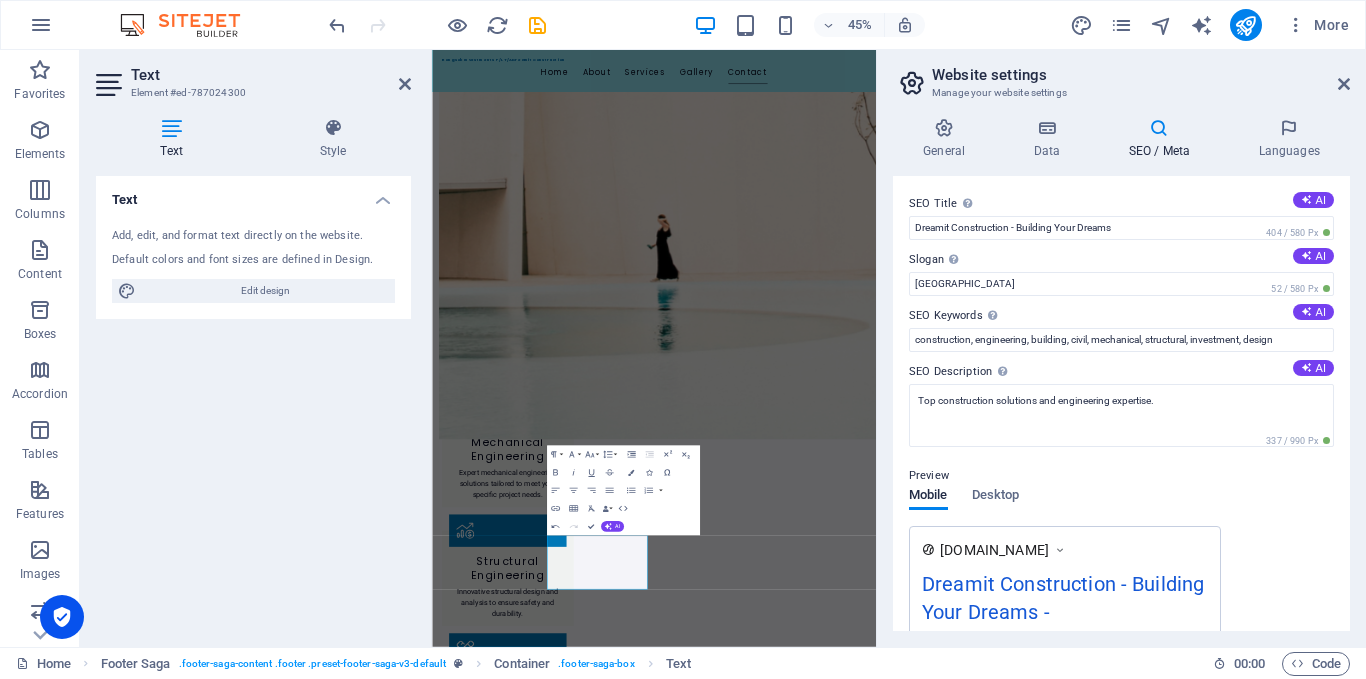drag, startPoint x: 1153, startPoint y: 126, endPoint x: 1157, endPoint y: 317, distance: 191.04189 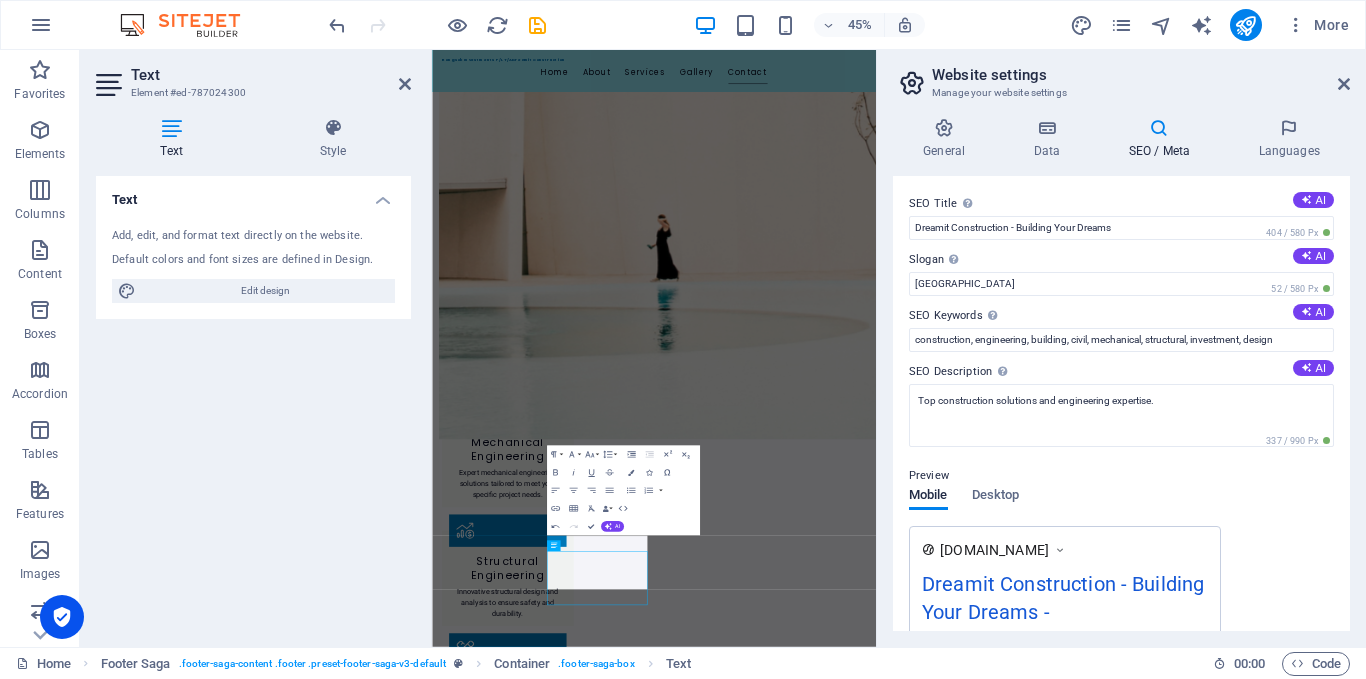 scroll, scrollTop: 2108, scrollLeft: 0, axis: vertical 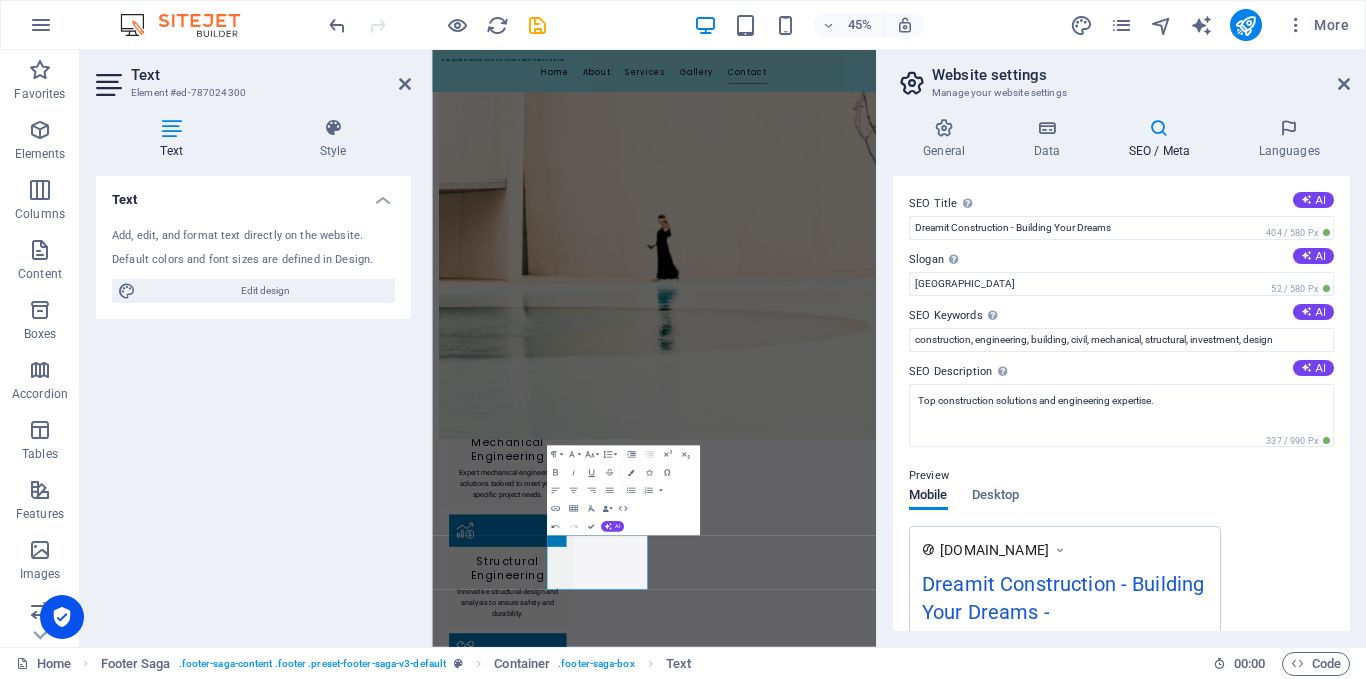 click on "Text Add, edit, and format text directly on the website. Default colors and font sizes are defined in Design. Edit design Alignment Left aligned Centered Right aligned" at bounding box center [253, 403] 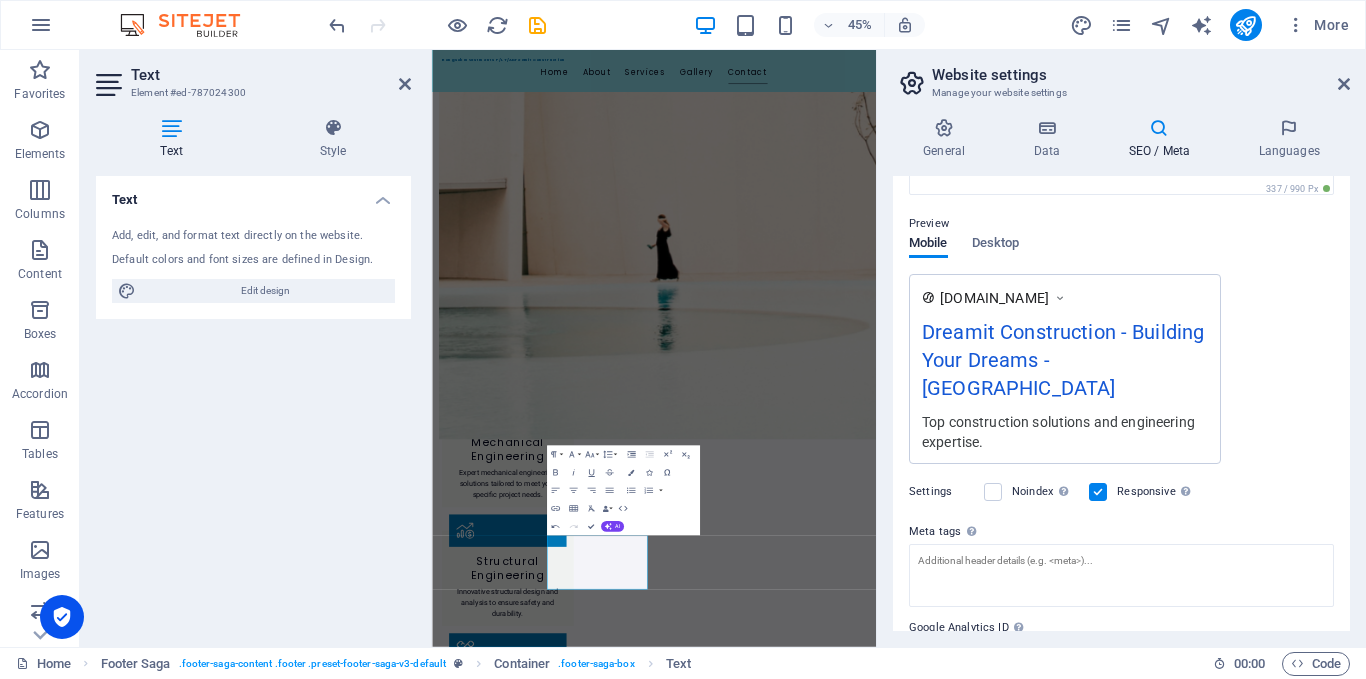 scroll, scrollTop: 253, scrollLeft: 0, axis: vertical 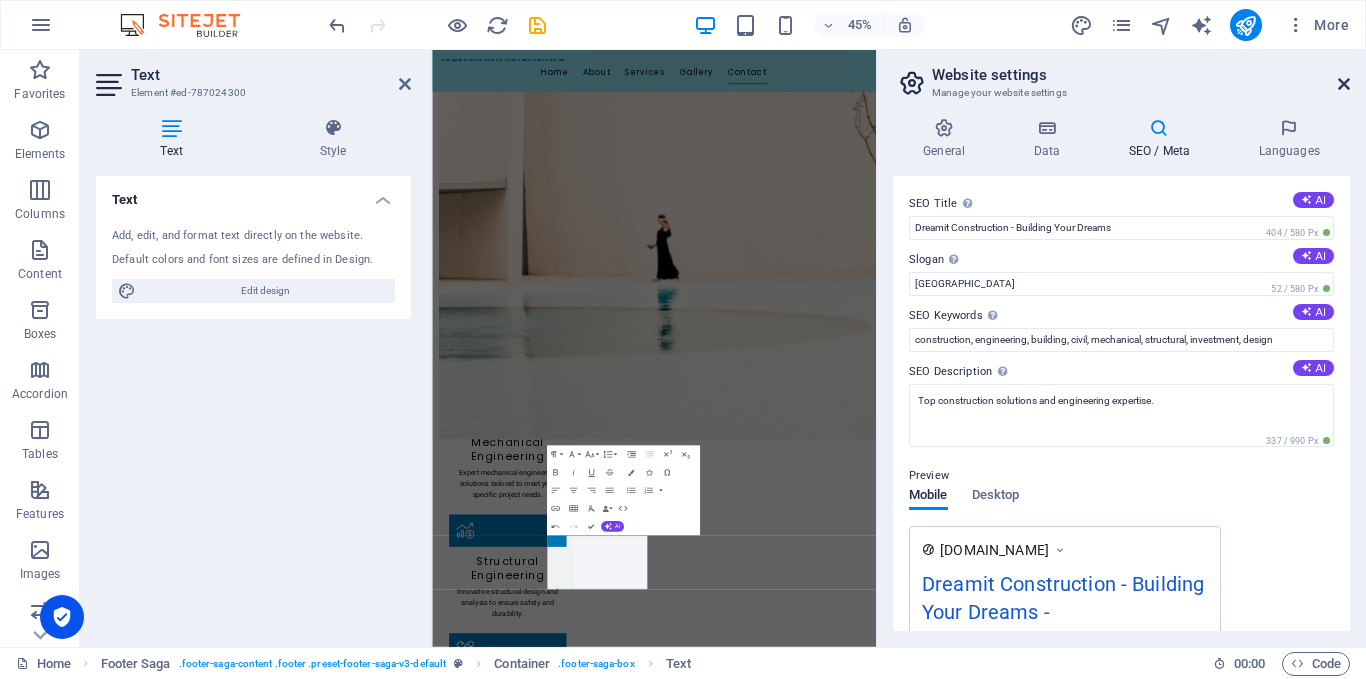 click at bounding box center [1344, 84] 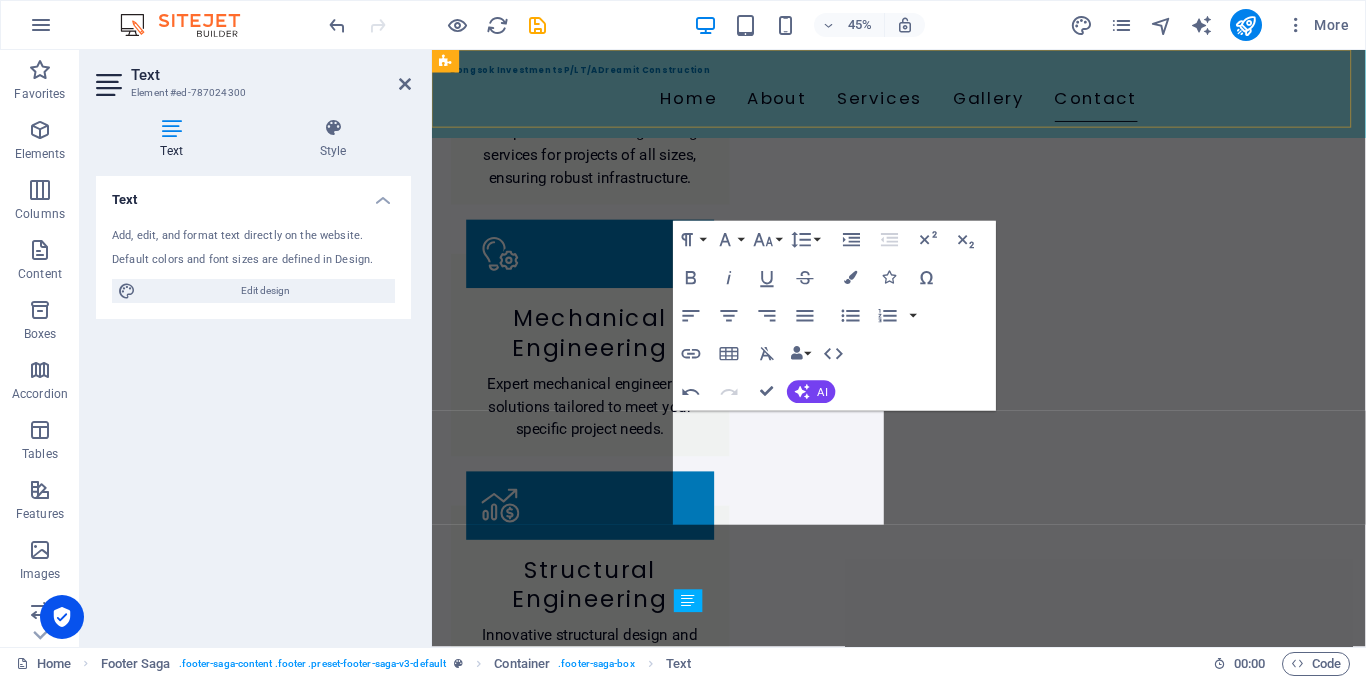 scroll, scrollTop: 2548, scrollLeft: 0, axis: vertical 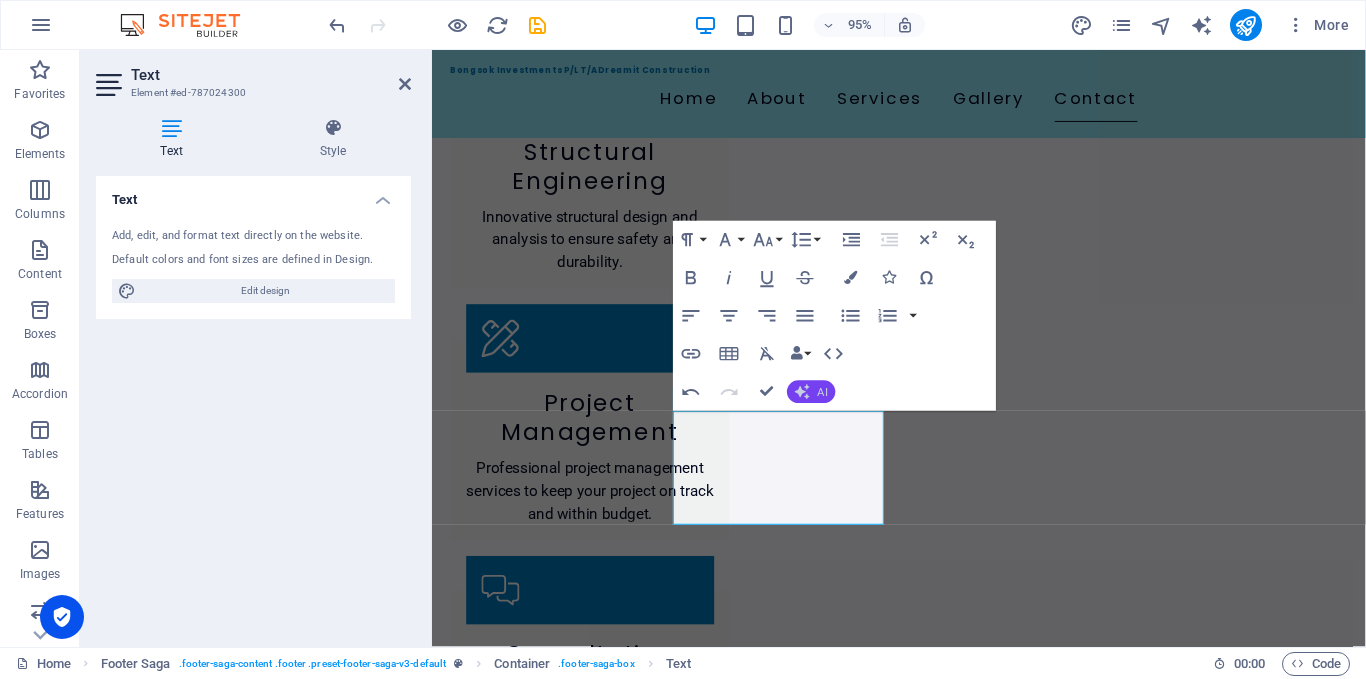 click on "AI" at bounding box center (811, 392) 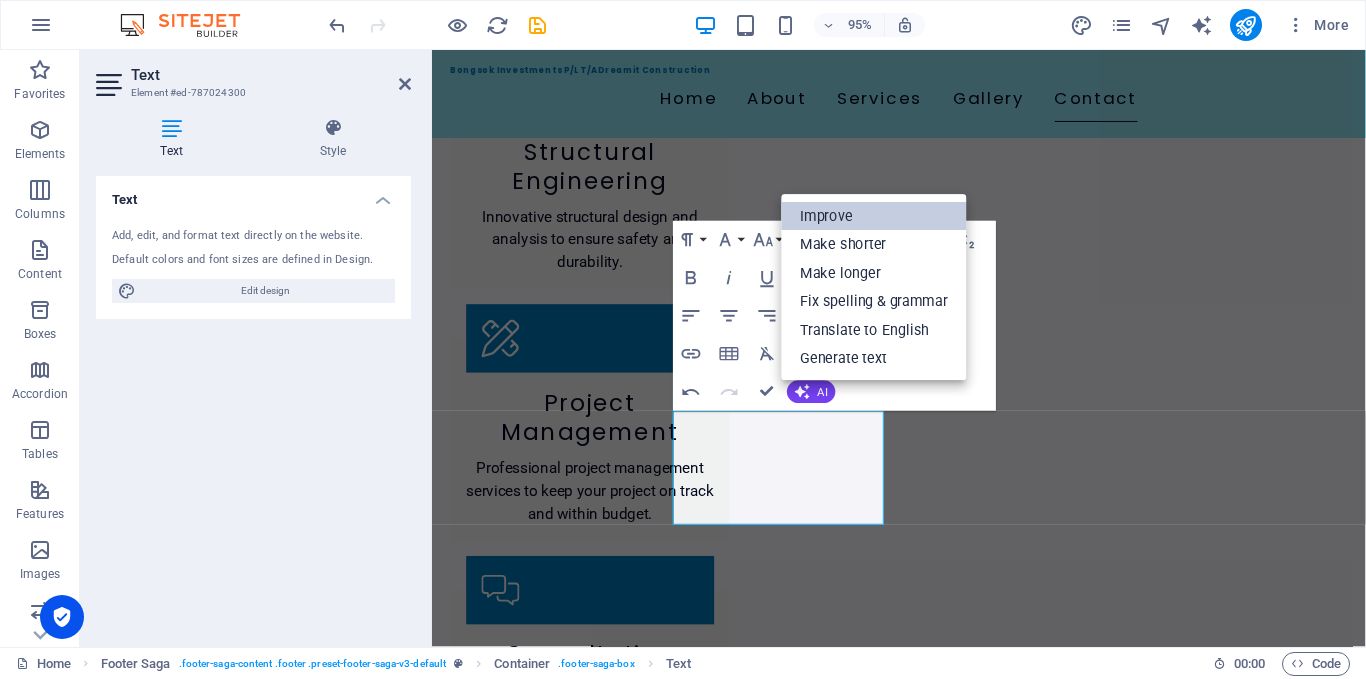click on "Improve" at bounding box center (874, 216) 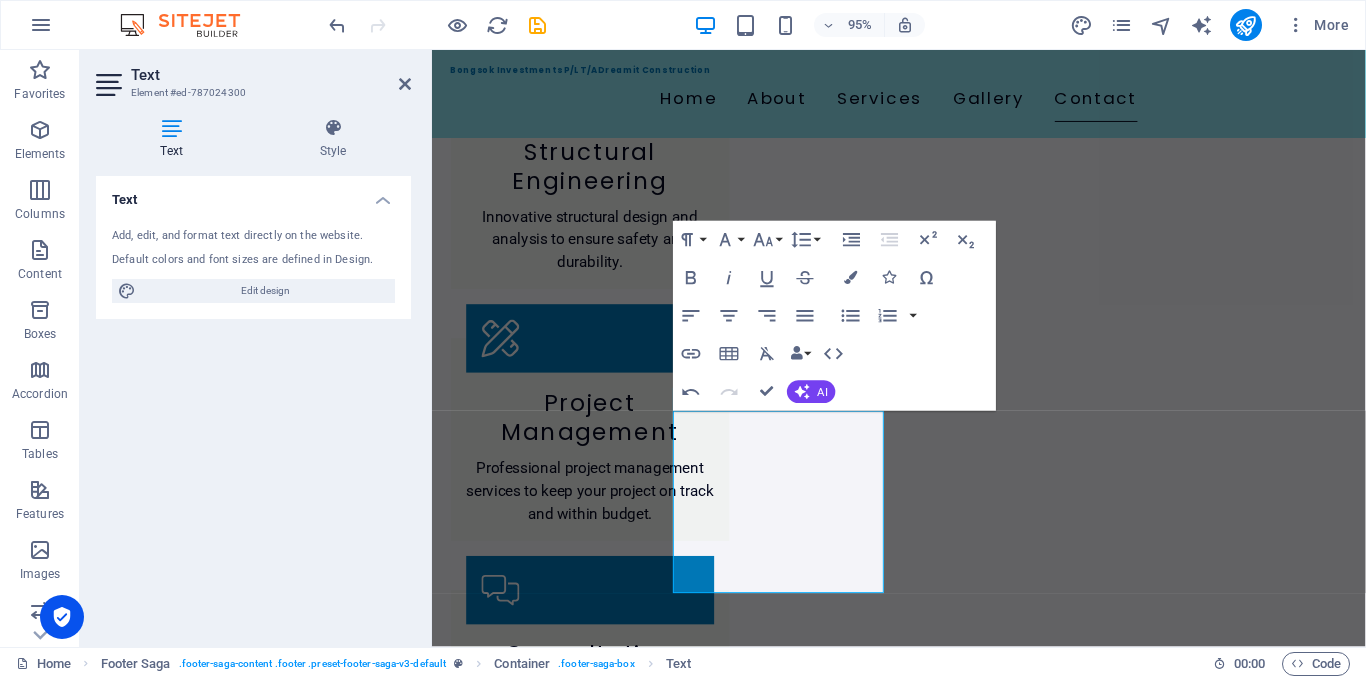 click on "Text Add, edit, and format text directly on the website. Default colors and font sizes are defined in Design. Edit design Alignment Left aligned Centered Right aligned" at bounding box center [253, 403] 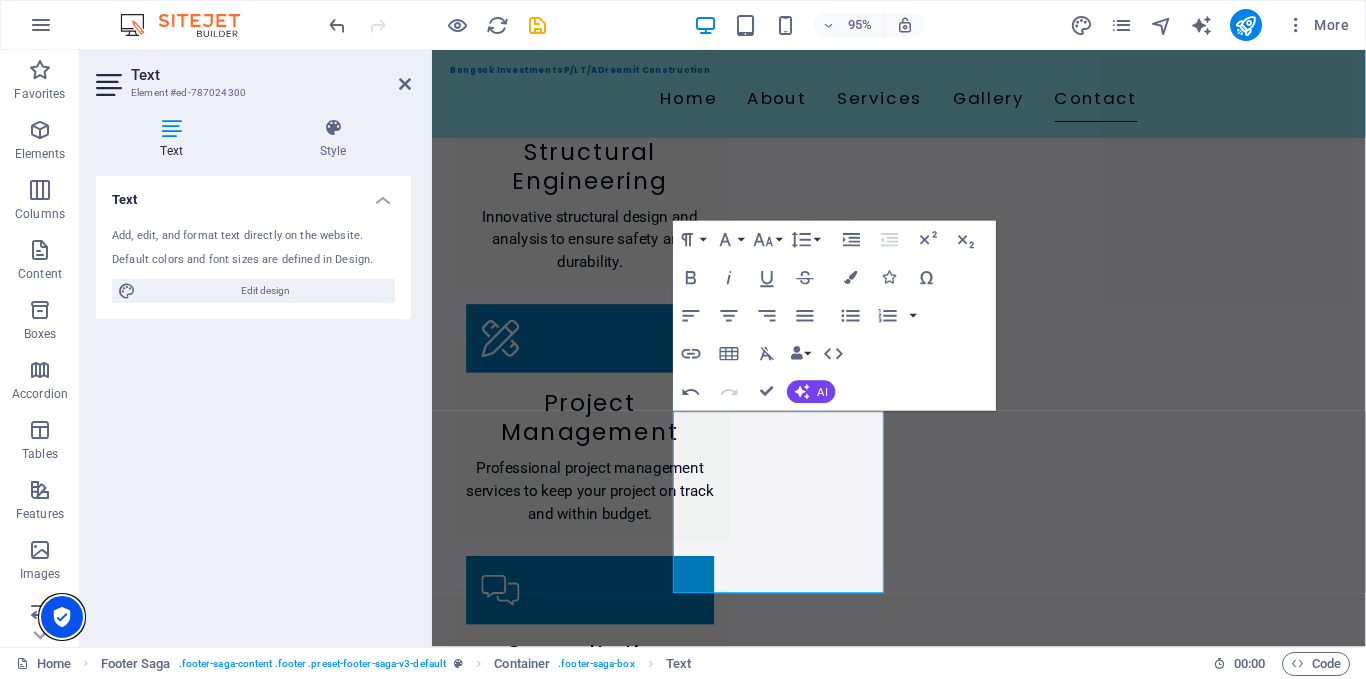 click at bounding box center (62, 617) 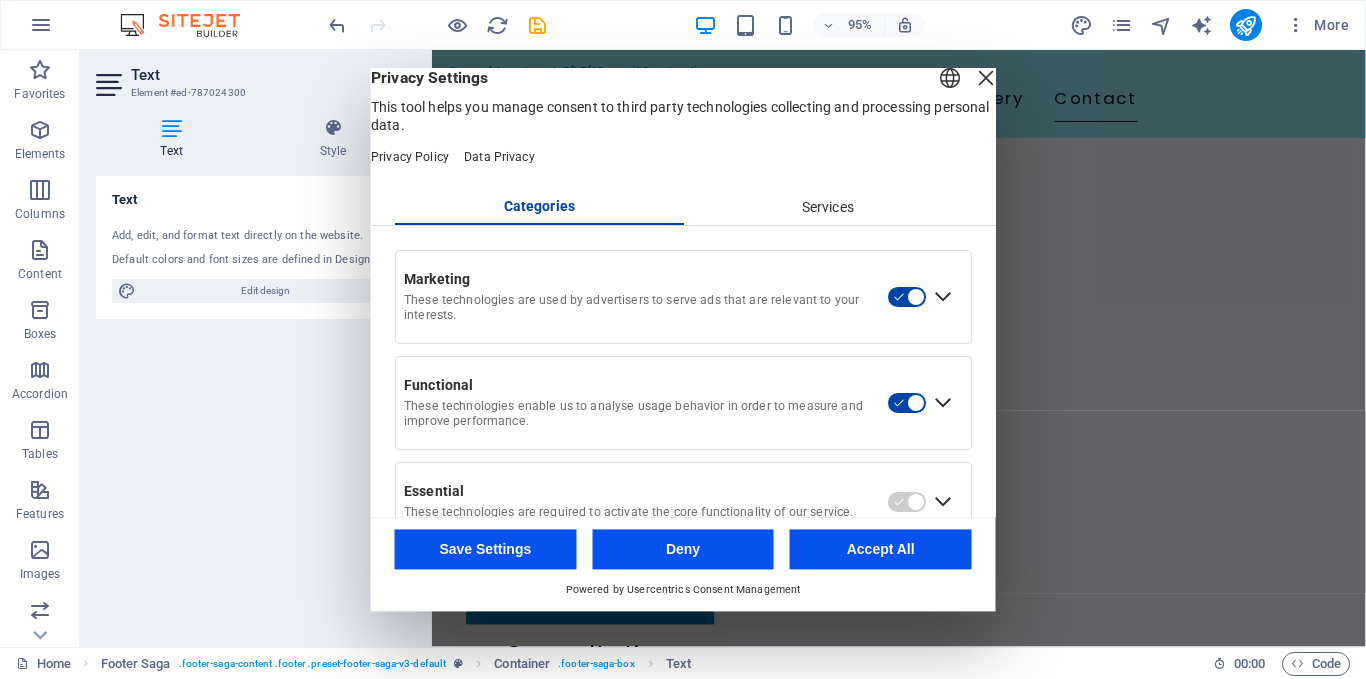click on "Save Settings" at bounding box center [486, 549] 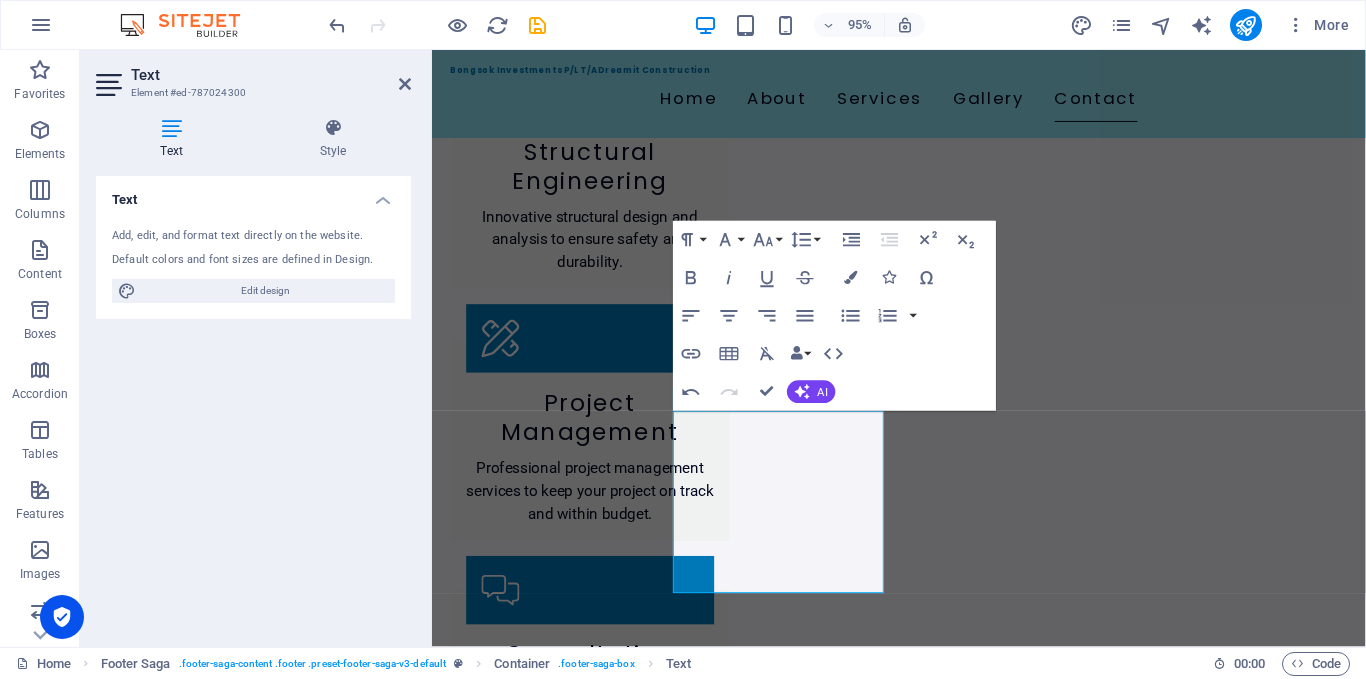 click on "Text Add, edit, and format text directly on the website. Default colors and font sizes are defined in Design. Edit design Alignment Left aligned Centered Right aligned" at bounding box center (253, 403) 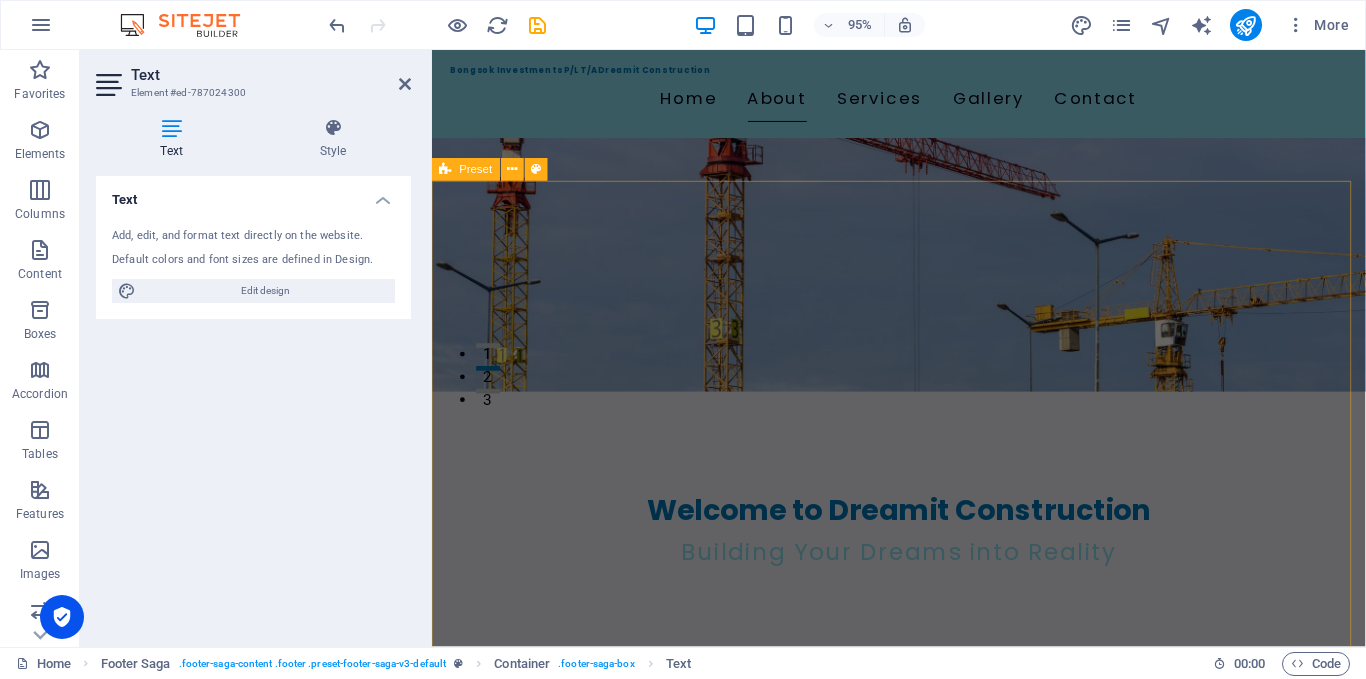 scroll, scrollTop: 269, scrollLeft: 0, axis: vertical 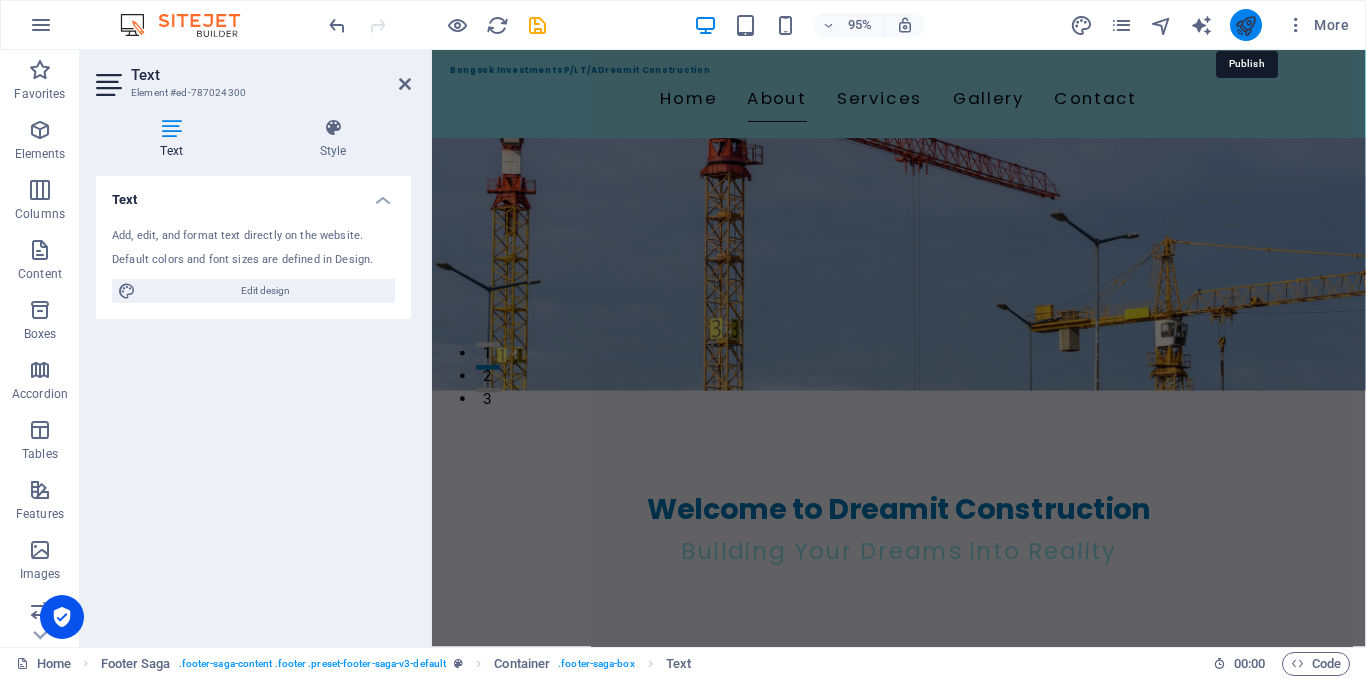 click at bounding box center [1245, 25] 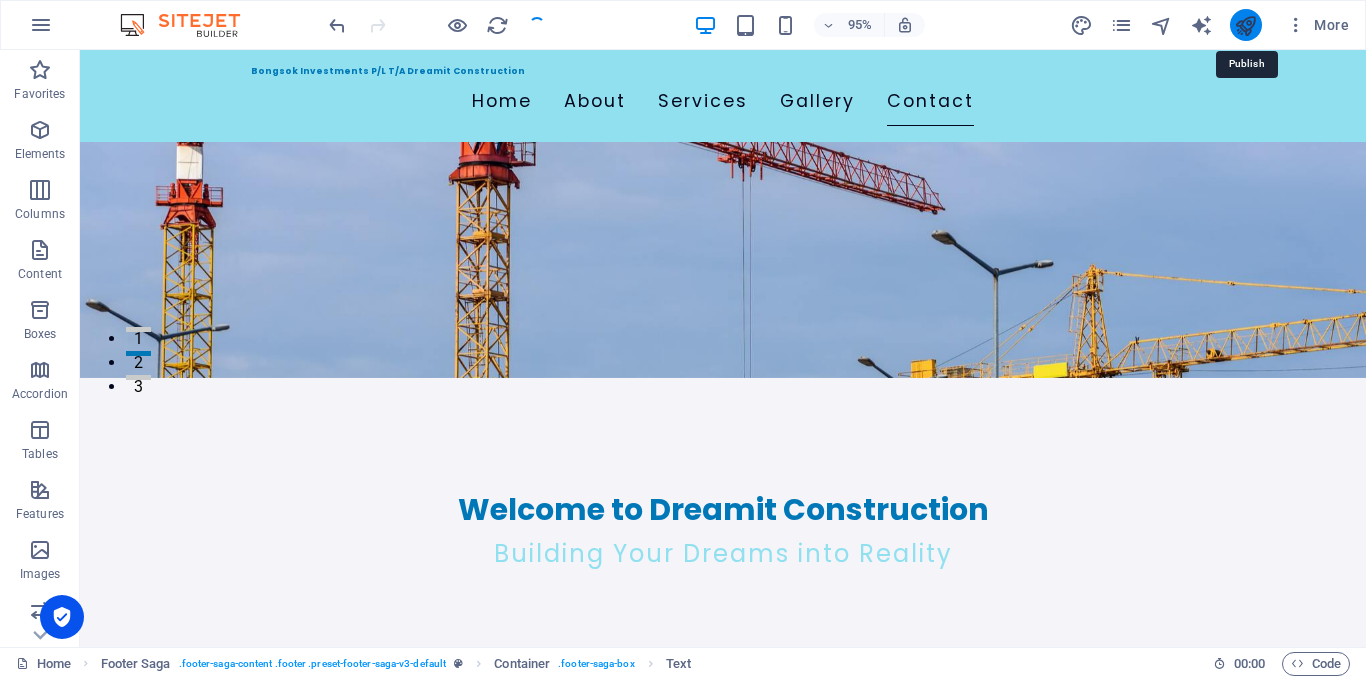 scroll, scrollTop: 2664, scrollLeft: 0, axis: vertical 